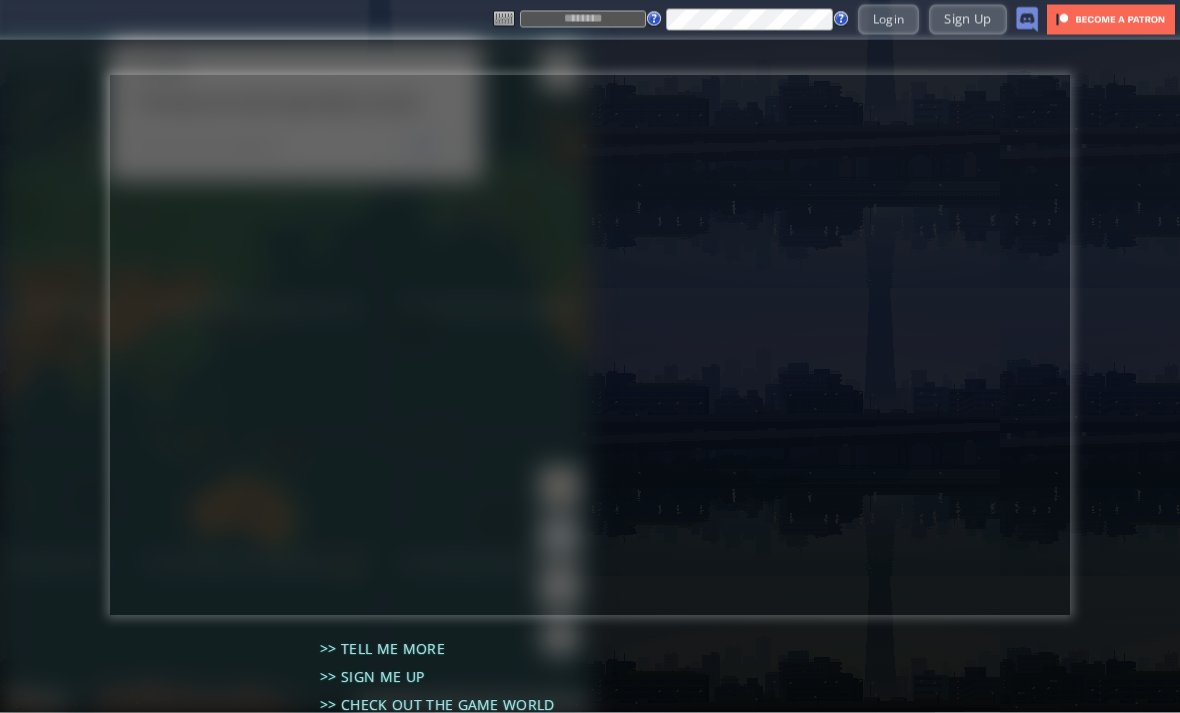 scroll, scrollTop: 0, scrollLeft: 0, axis: both 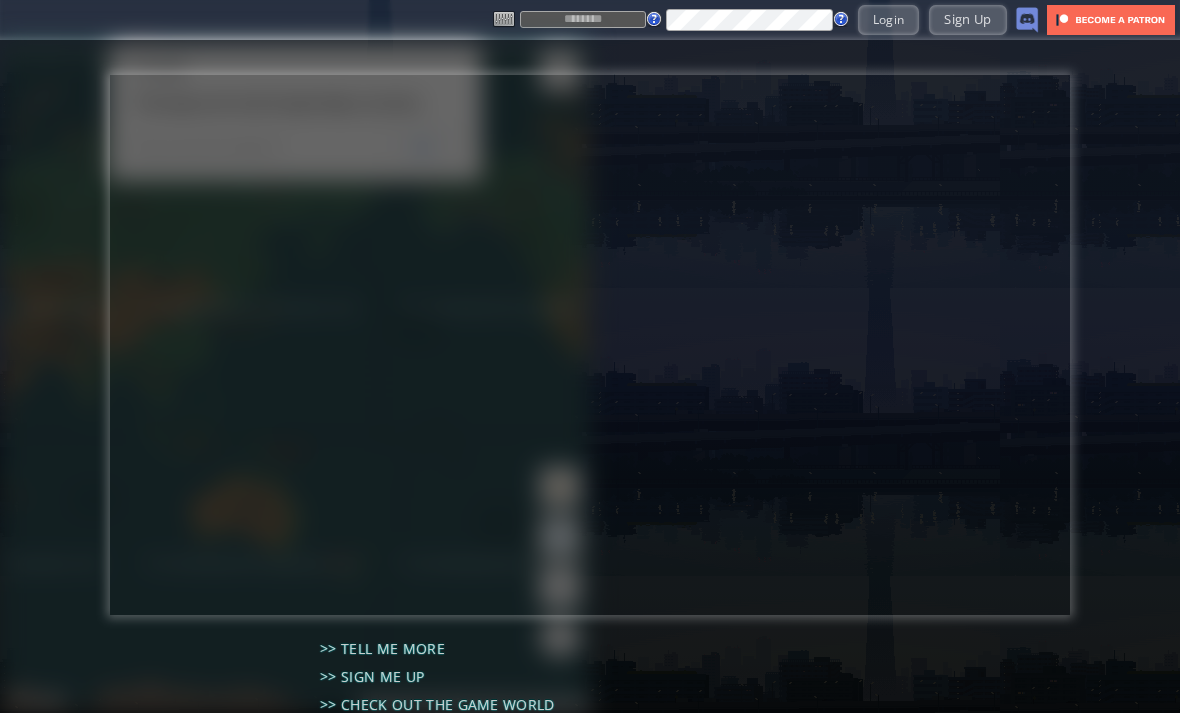 click at bounding box center [583, 19] 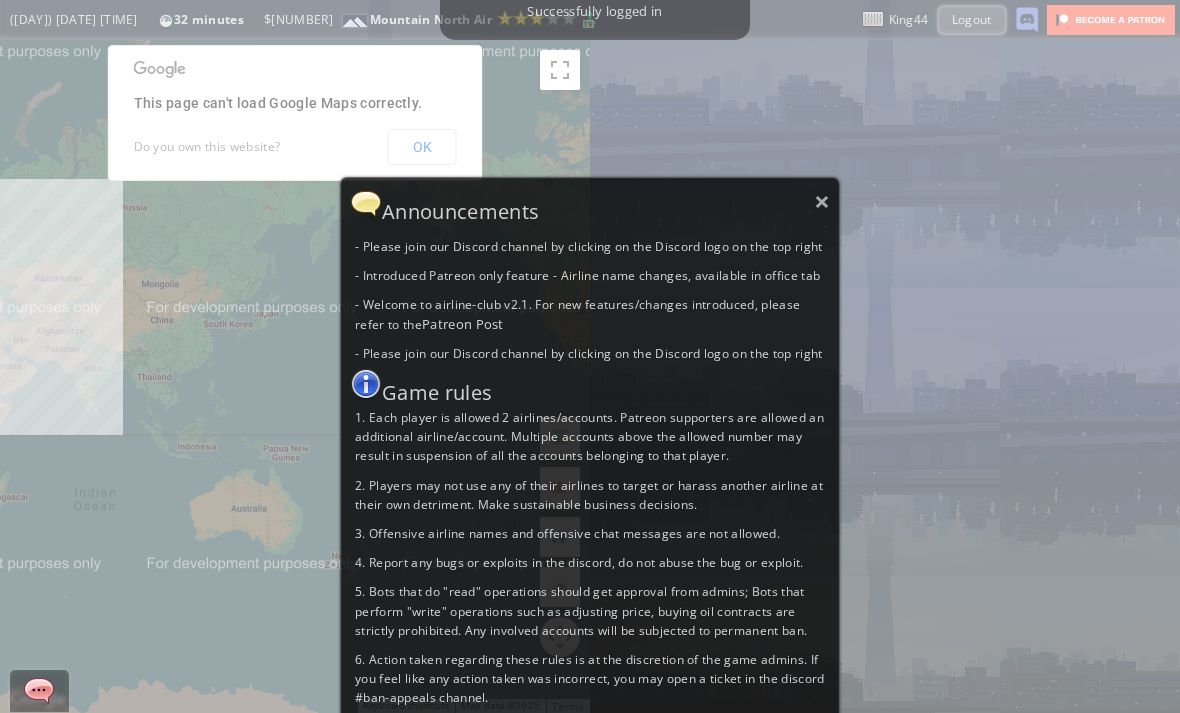 click on "×" at bounding box center (822, 201) 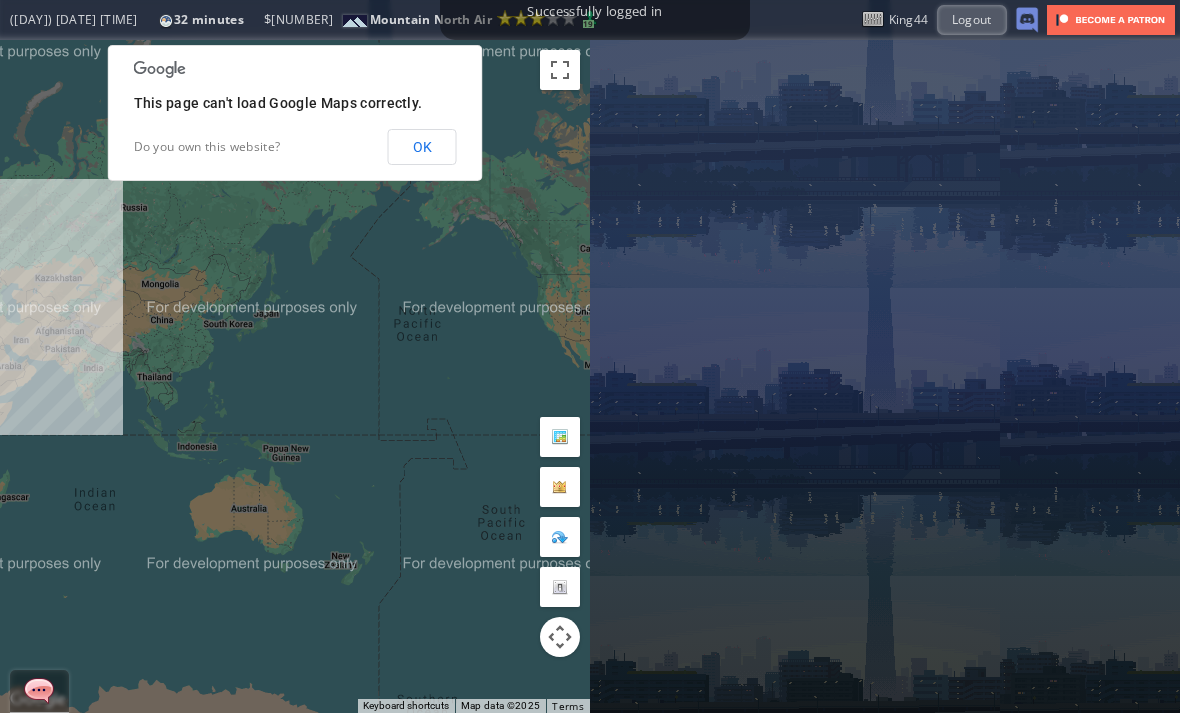 click on "This page can't load Google Maps correctly. Do you own this website? OK" at bounding box center (295, 113) 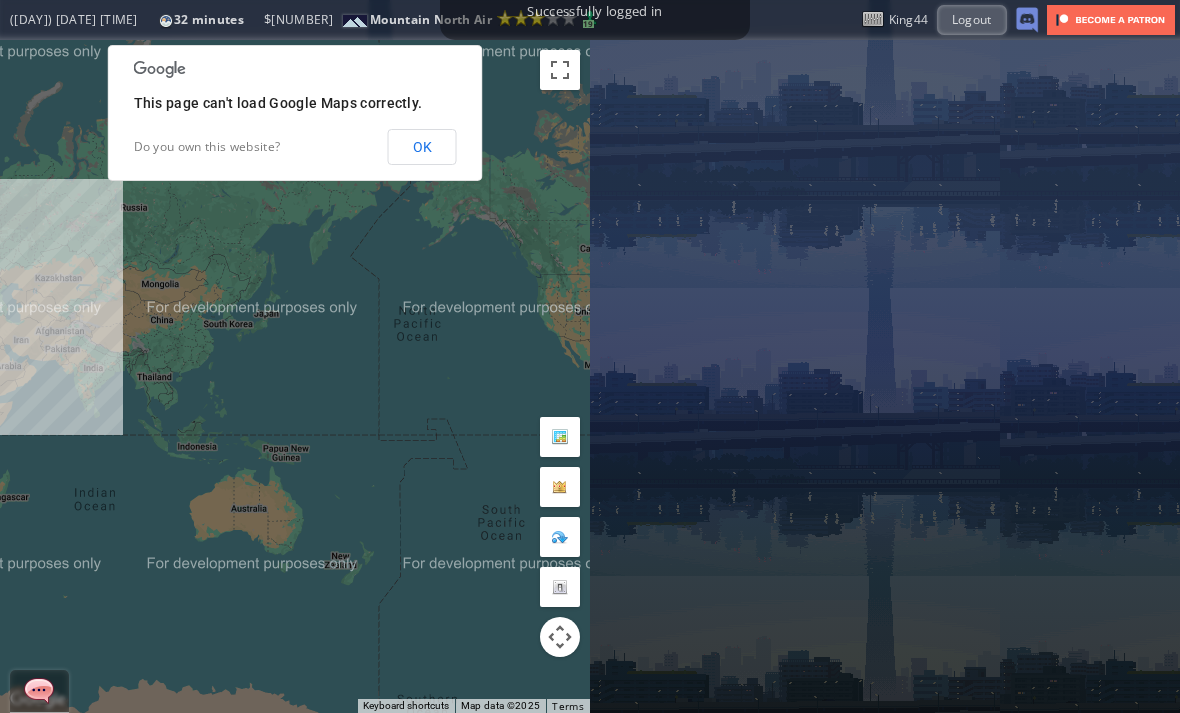 click on "OK" at bounding box center (422, 147) 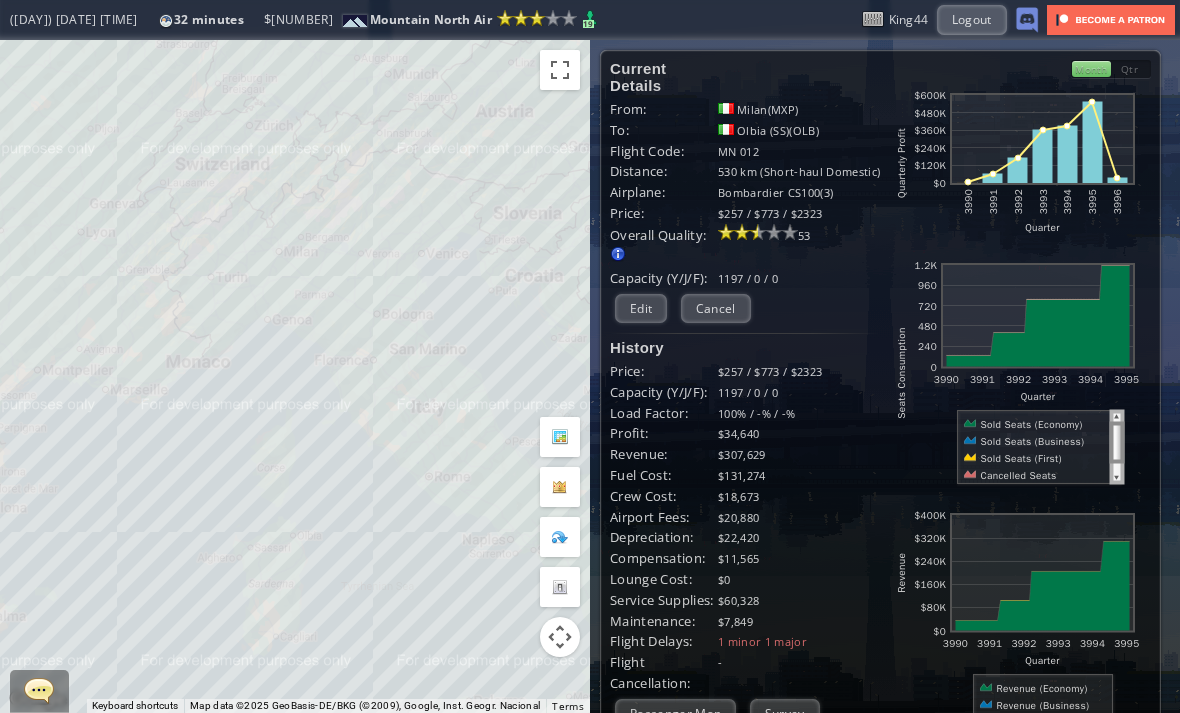 click on "Edit" at bounding box center [641, 308] 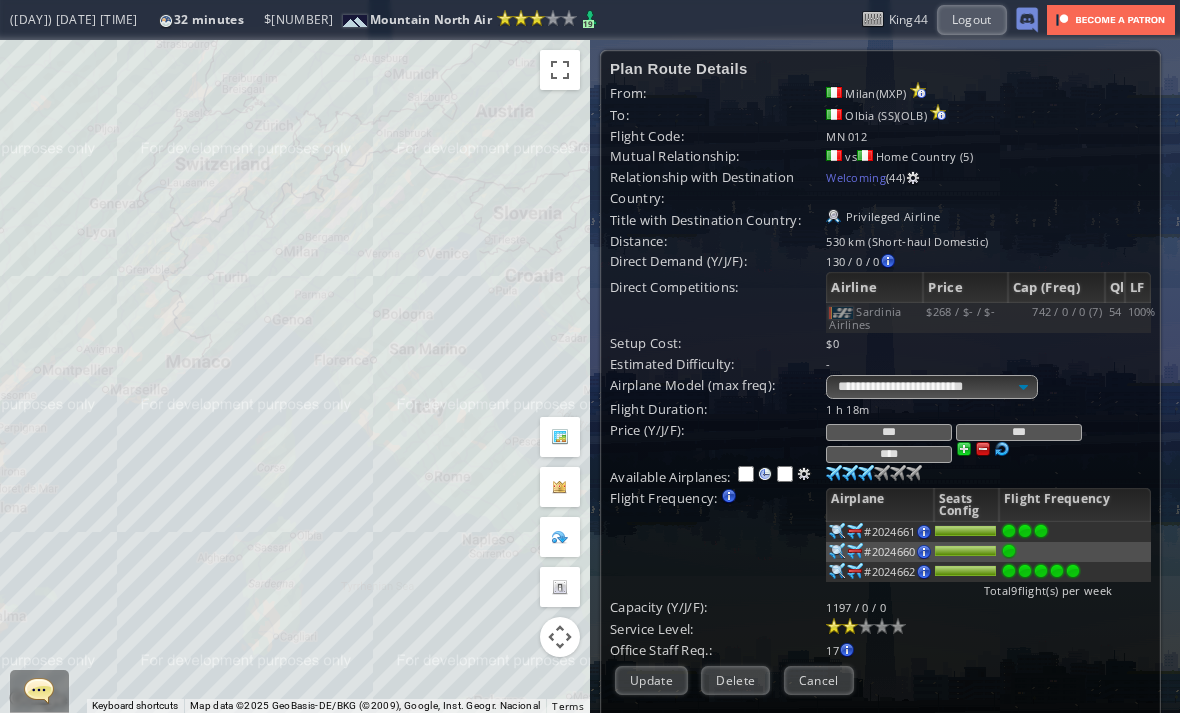 click at bounding box center (834, 473) 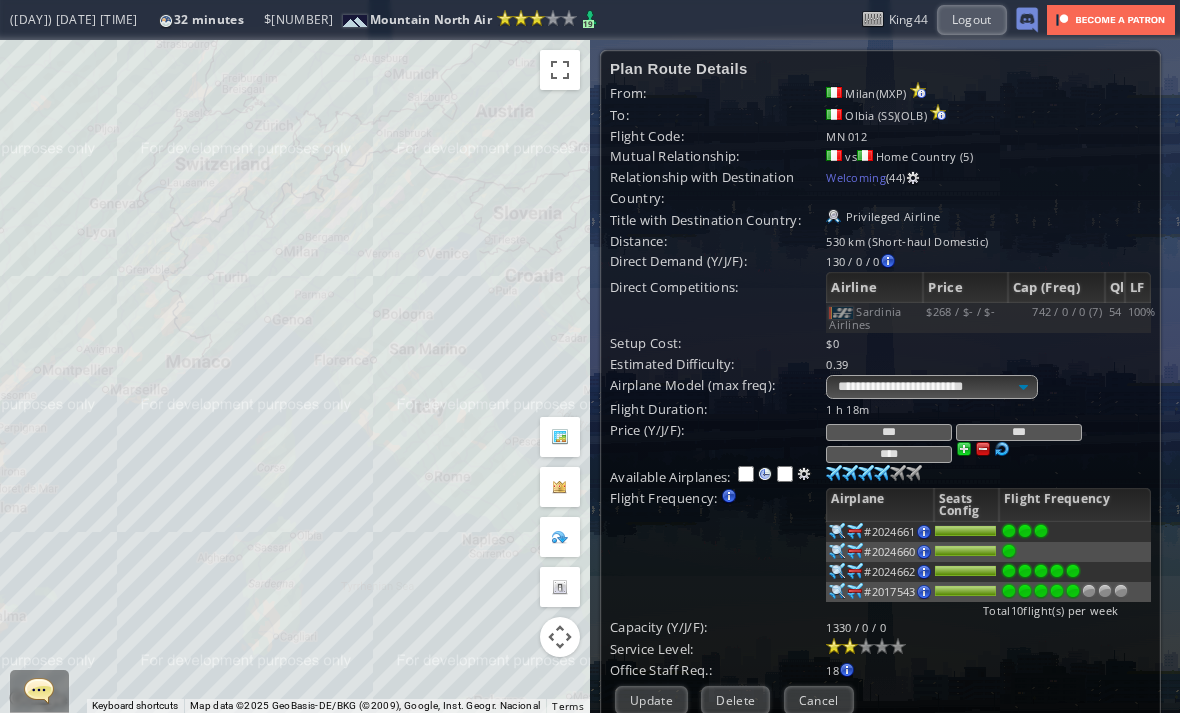click at bounding box center (1073, 571) 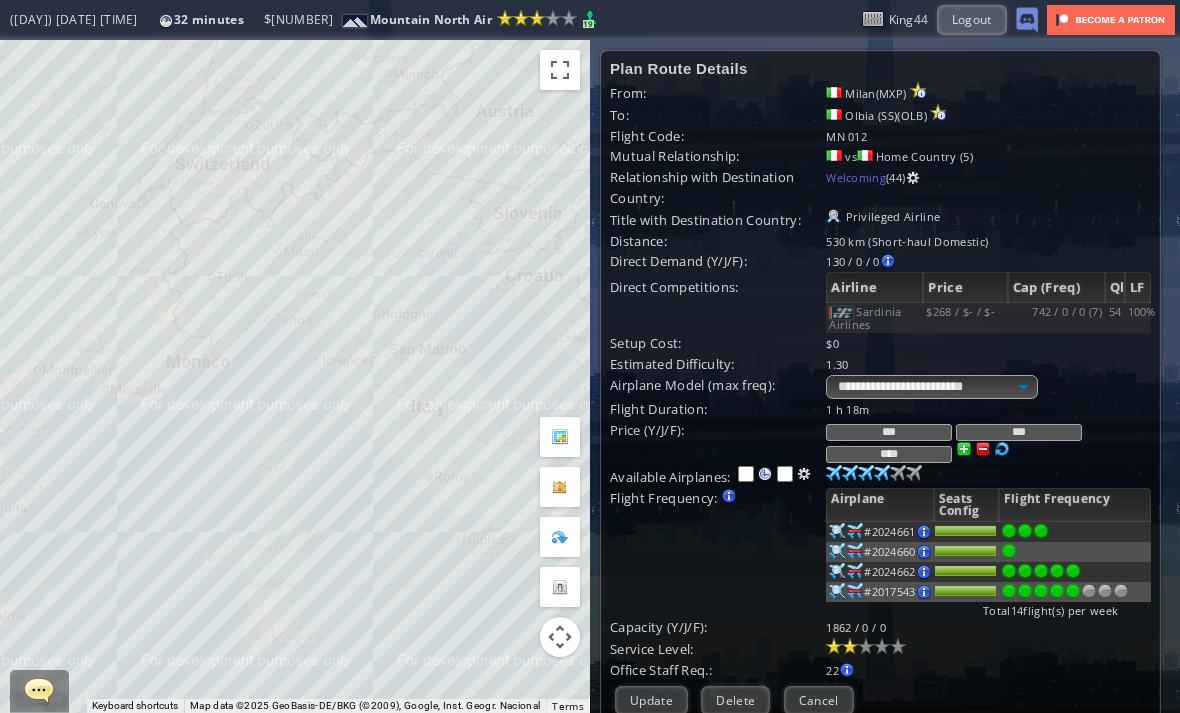 click at bounding box center [1121, 591] 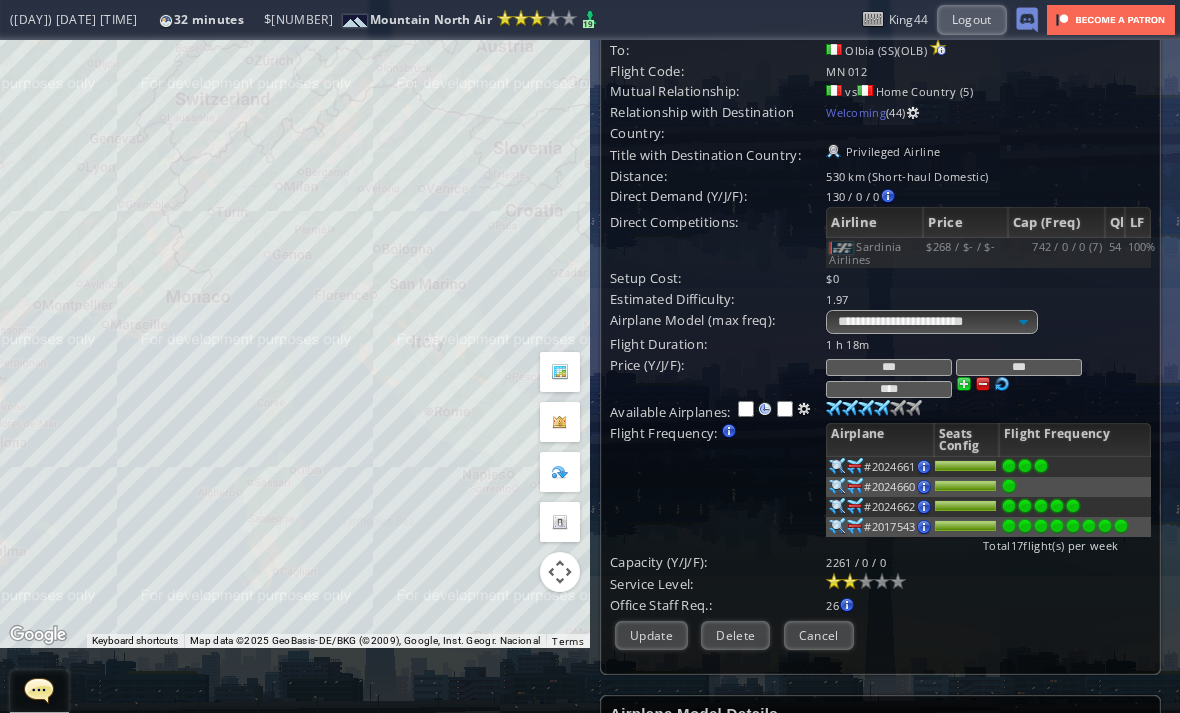 scroll, scrollTop: 66, scrollLeft: 0, axis: vertical 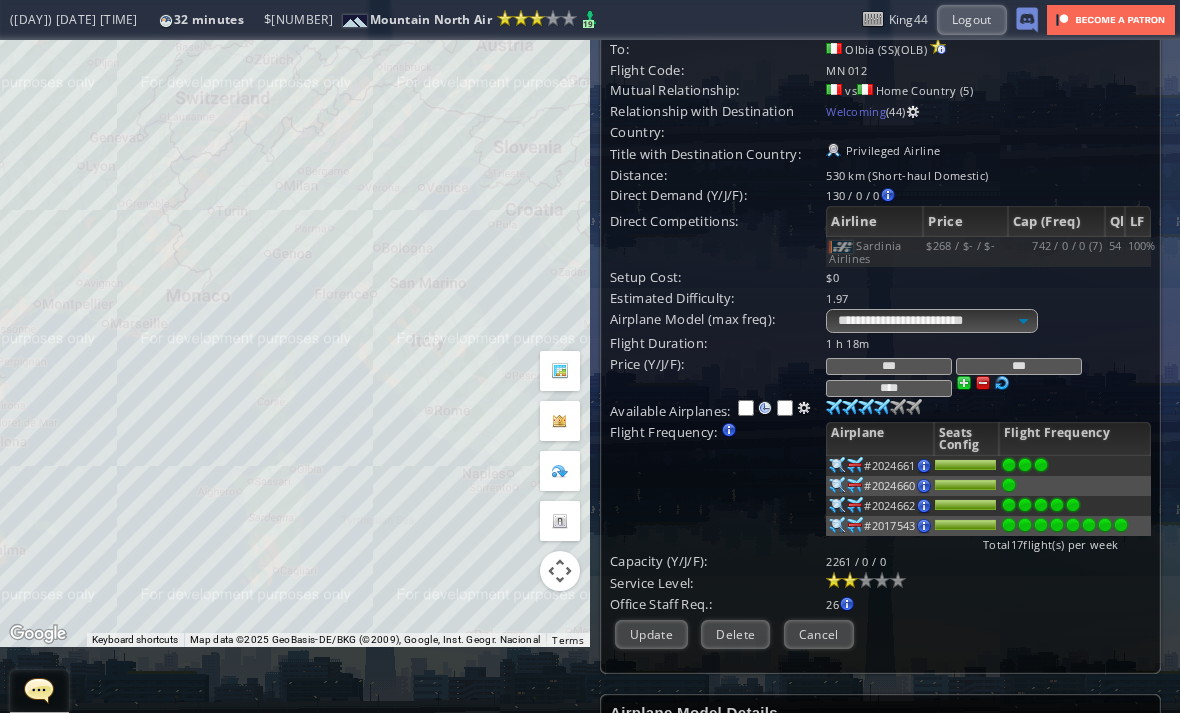 click on "Update" at bounding box center (651, 634) 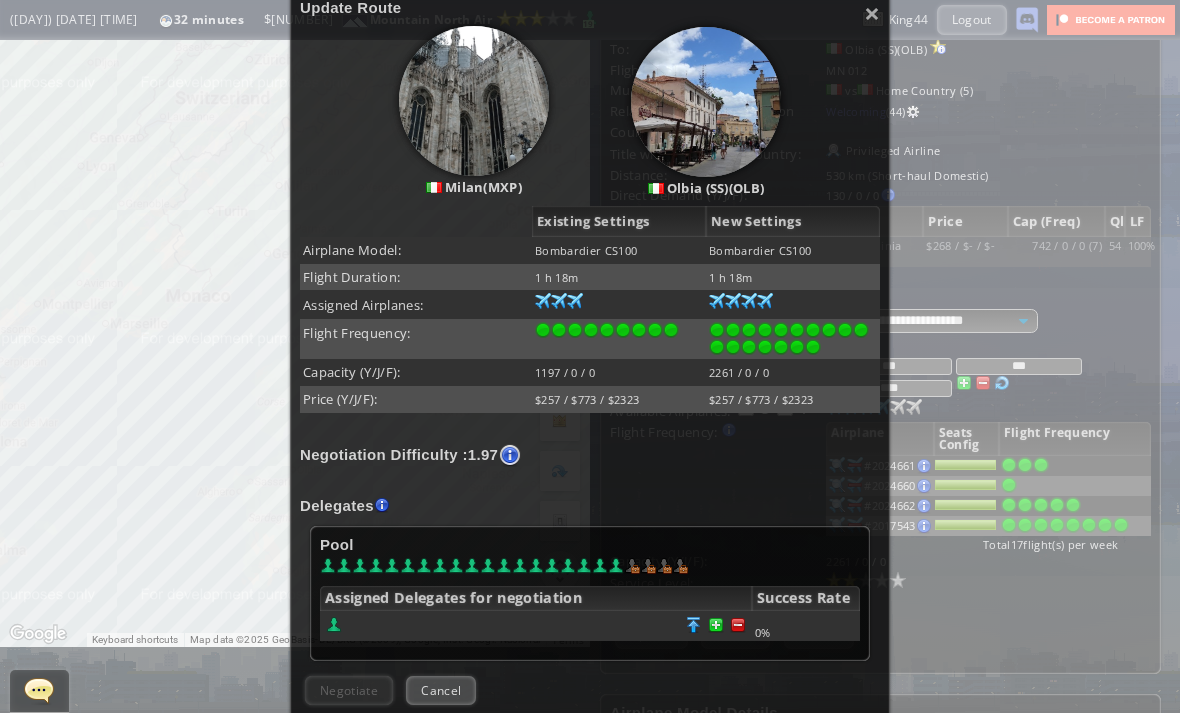 scroll, scrollTop: 202, scrollLeft: 0, axis: vertical 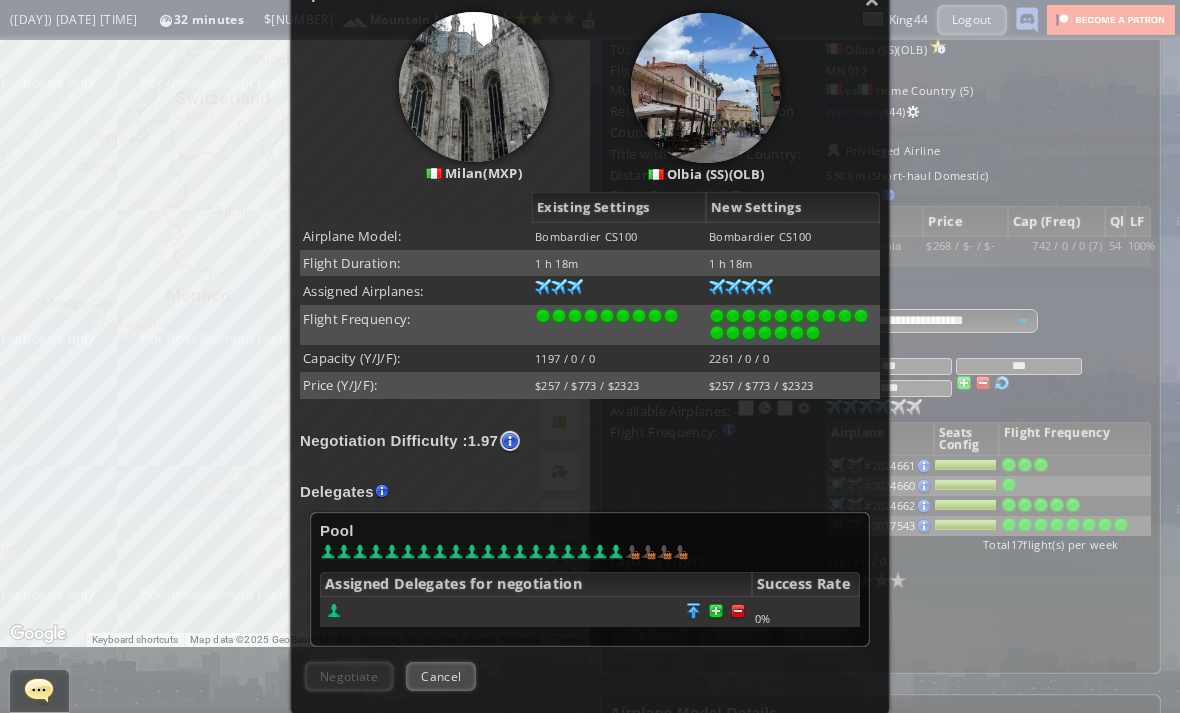 click on "Pool
Assigned Delegates for negotiation
Success Rate
0%" at bounding box center (590, 579) 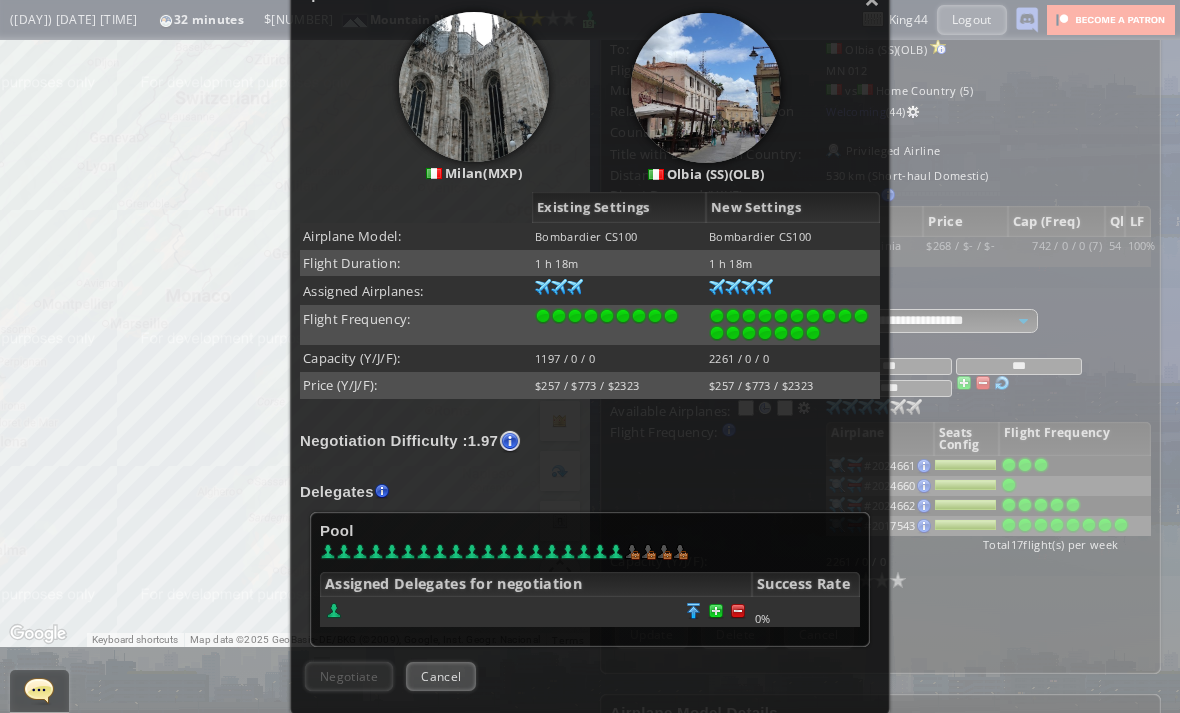 click at bounding box center (738, 611) 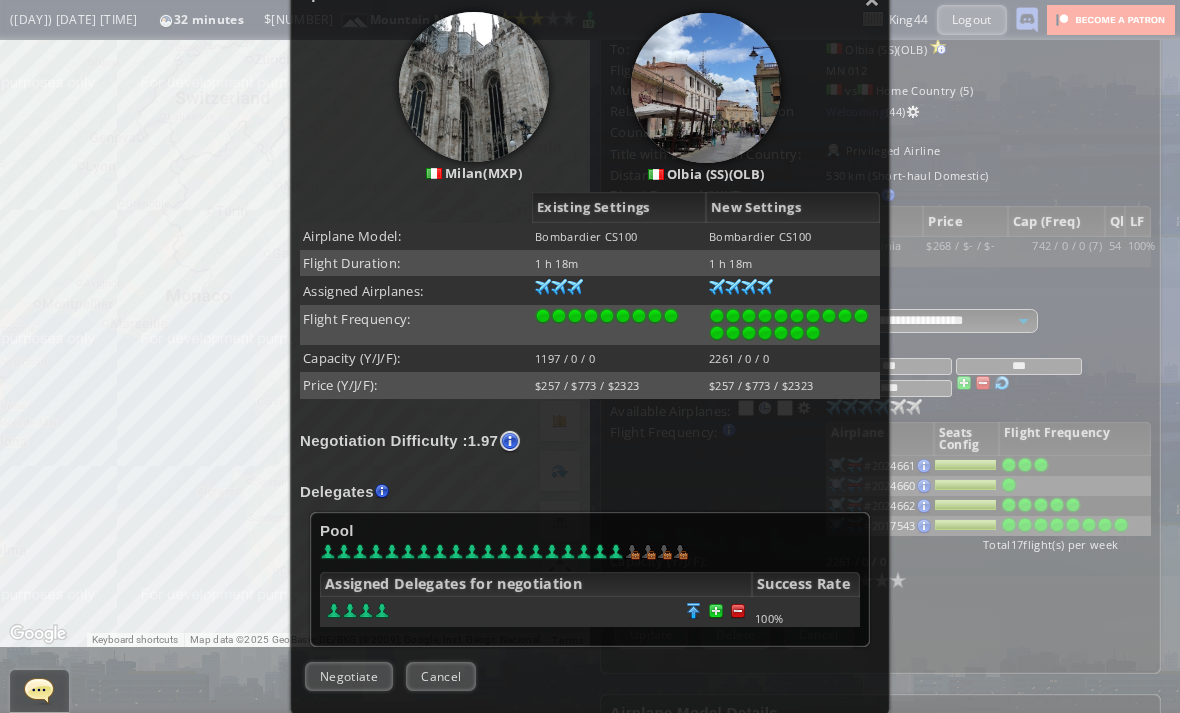 click on "Negotiate" at bounding box center (349, 676) 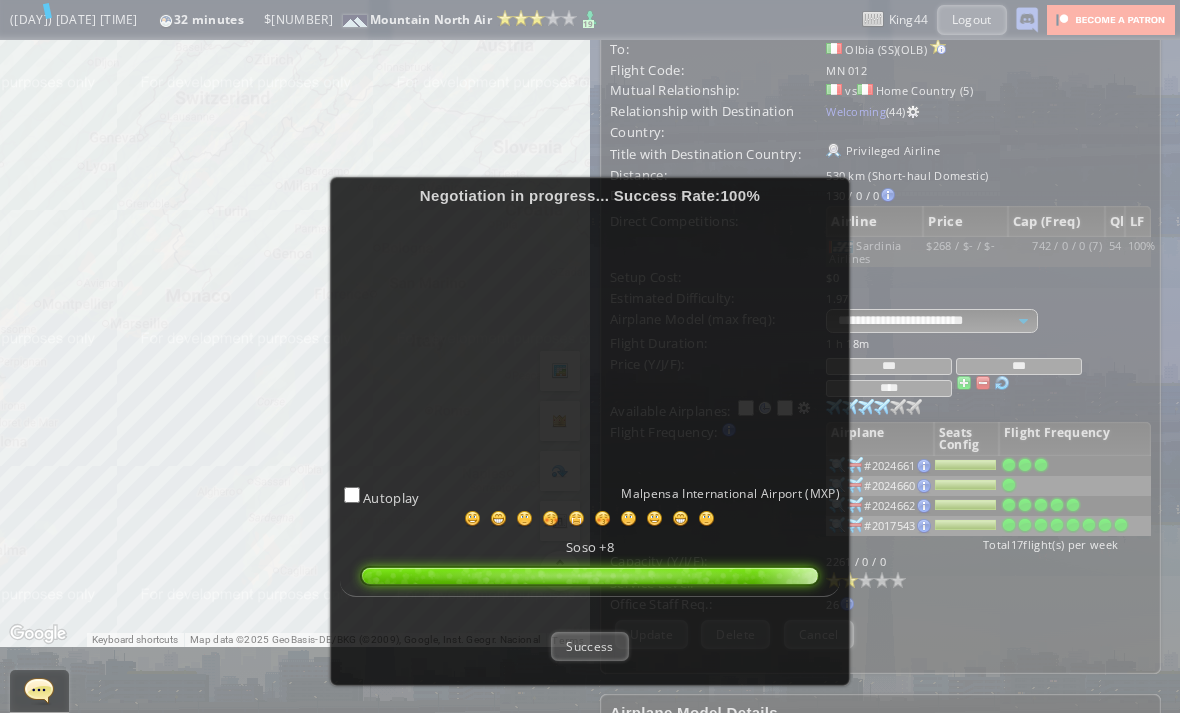 click on "Success" at bounding box center [589, 646] 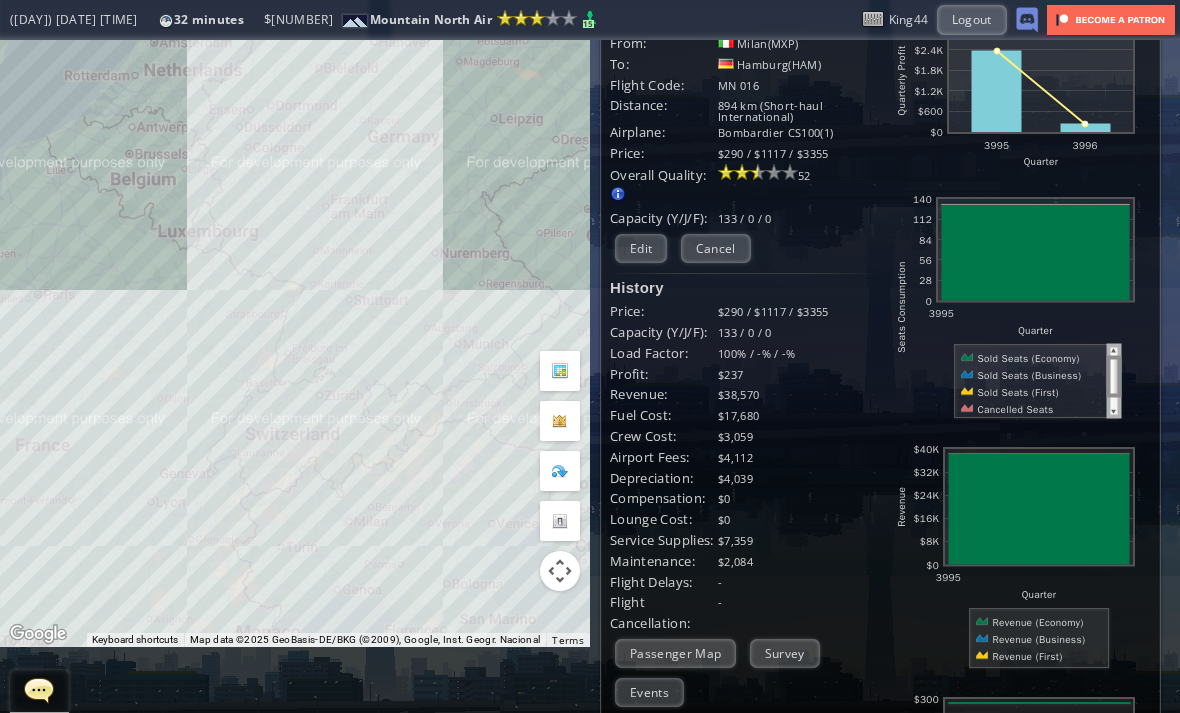 click on "Edit" at bounding box center (641, 248) 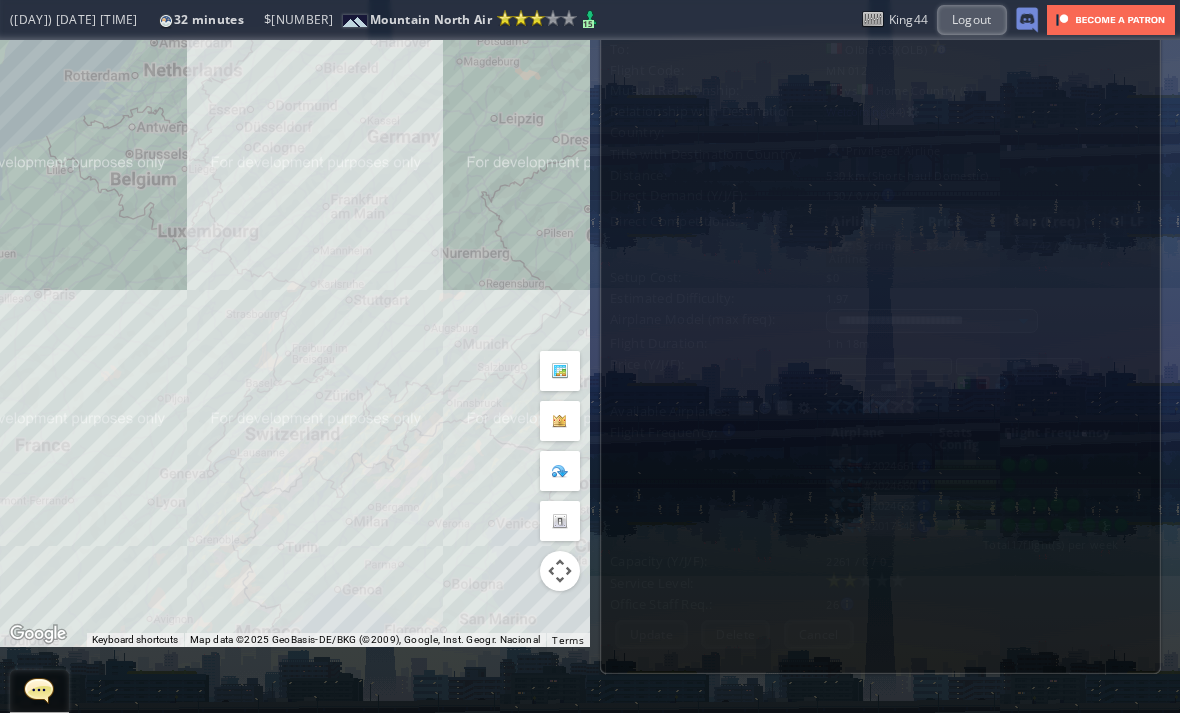 scroll, scrollTop: 0, scrollLeft: 0, axis: both 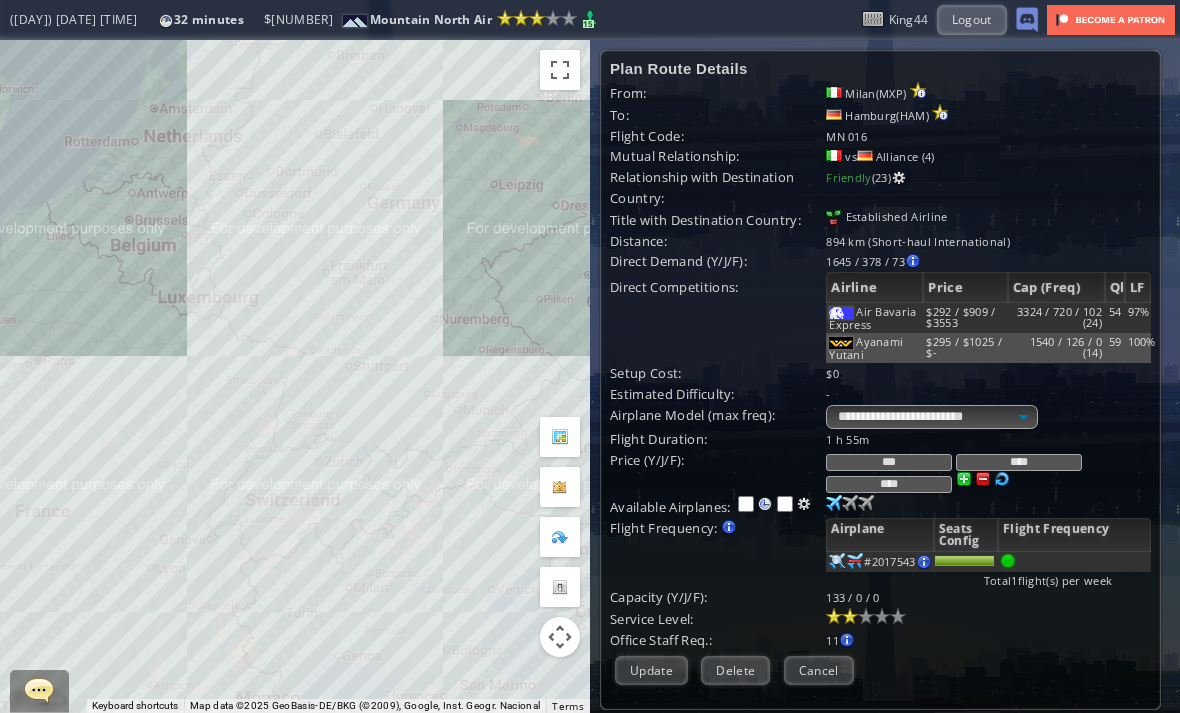 click at bounding box center (834, 503) 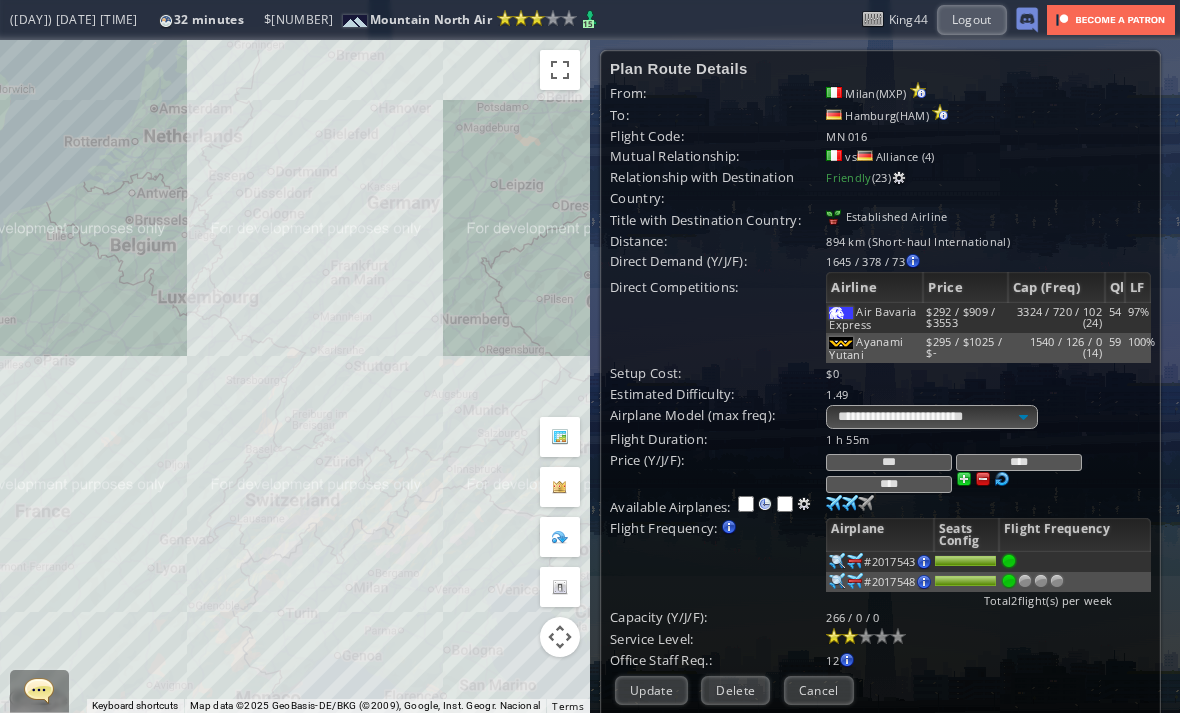 click at bounding box center (1025, 581) 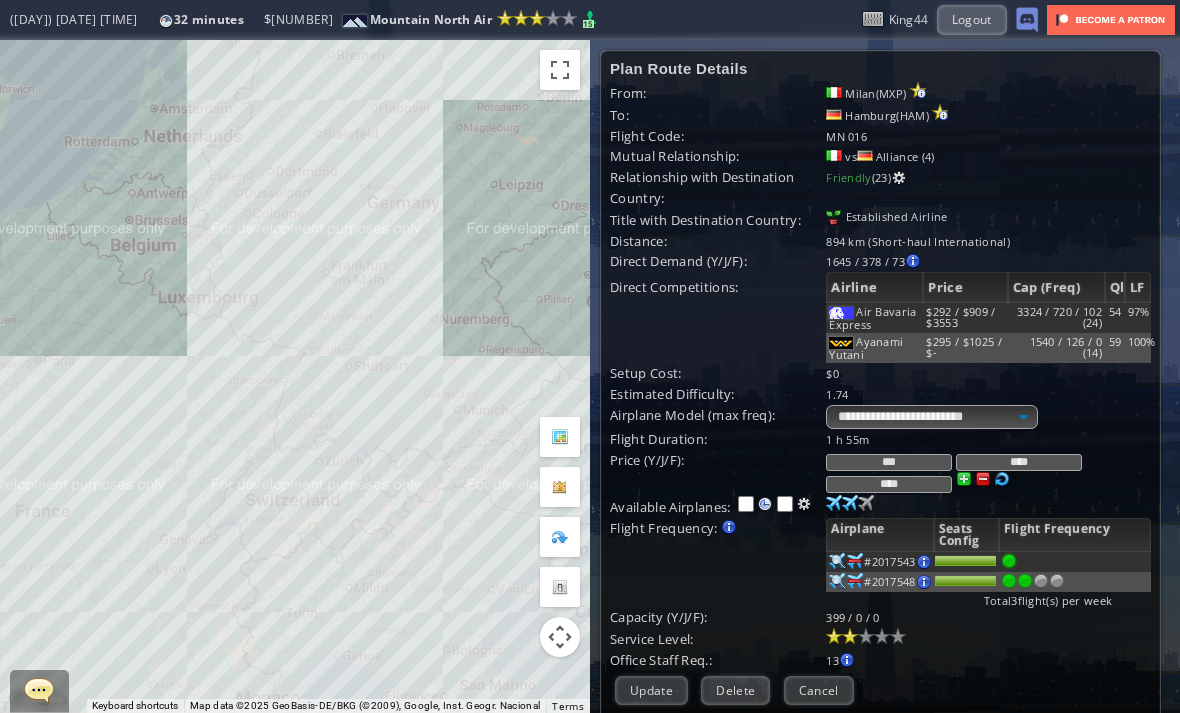 click at bounding box center (1041, 581) 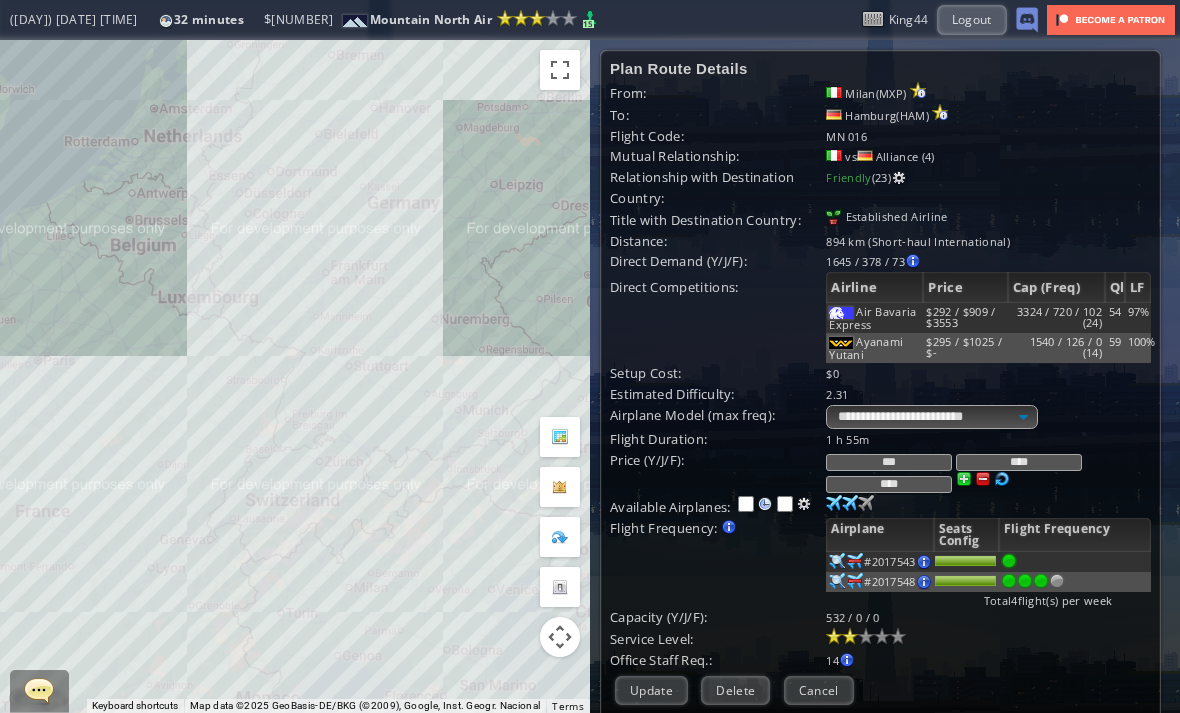 click on "Update" at bounding box center [651, 690] 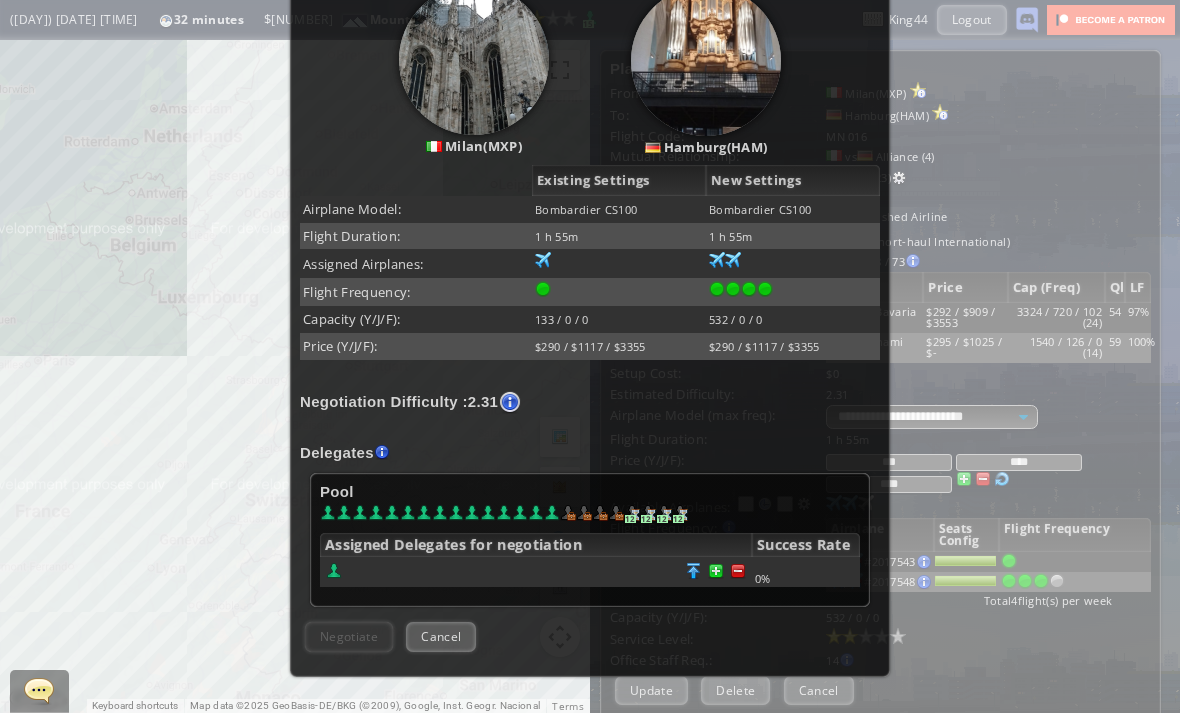 scroll, scrollTop: 231, scrollLeft: 0, axis: vertical 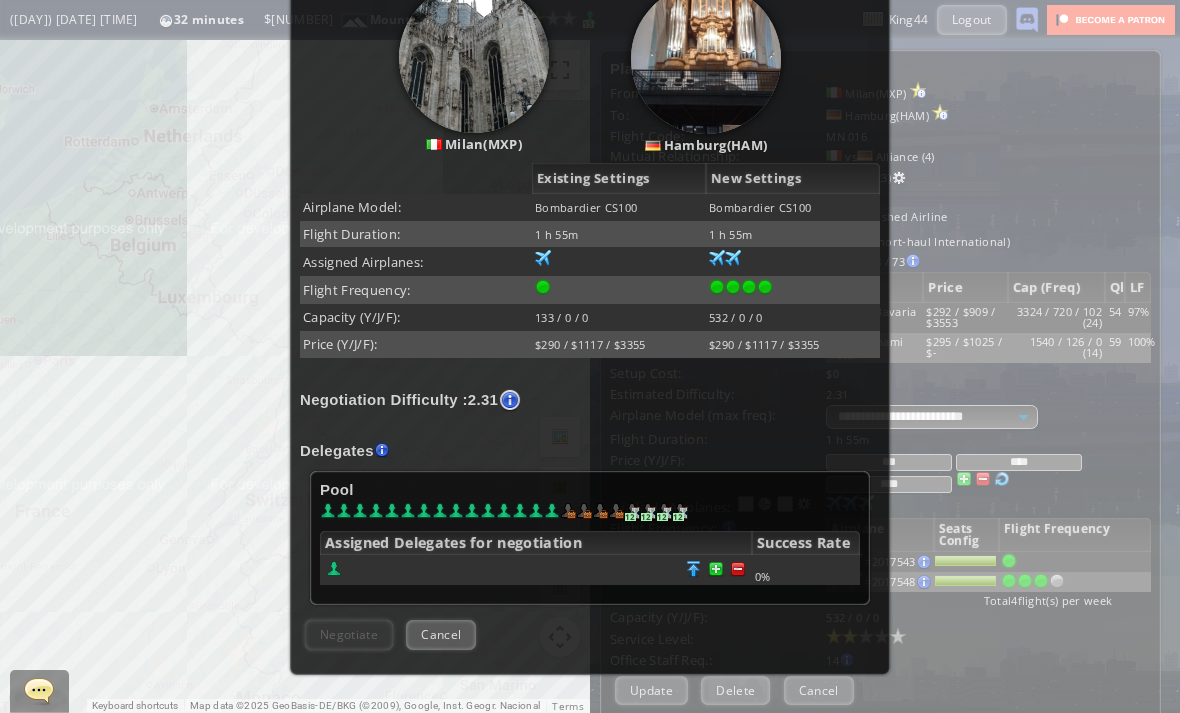 click at bounding box center [716, 569] 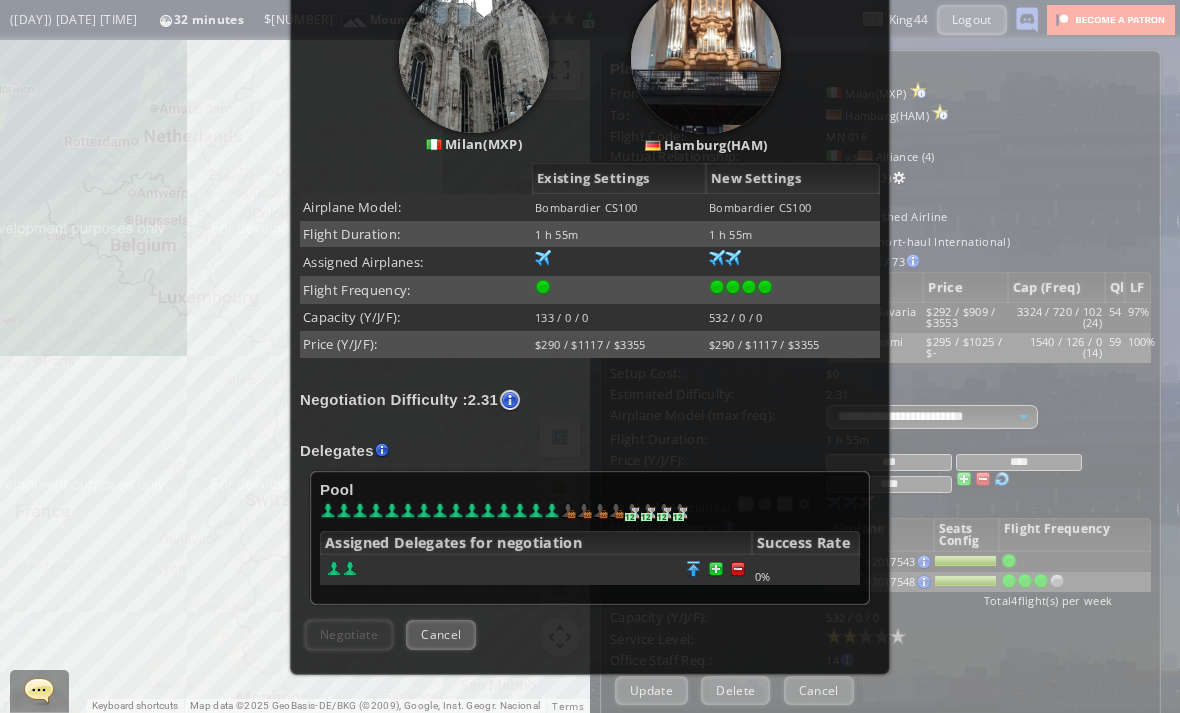 click at bounding box center (738, 569) 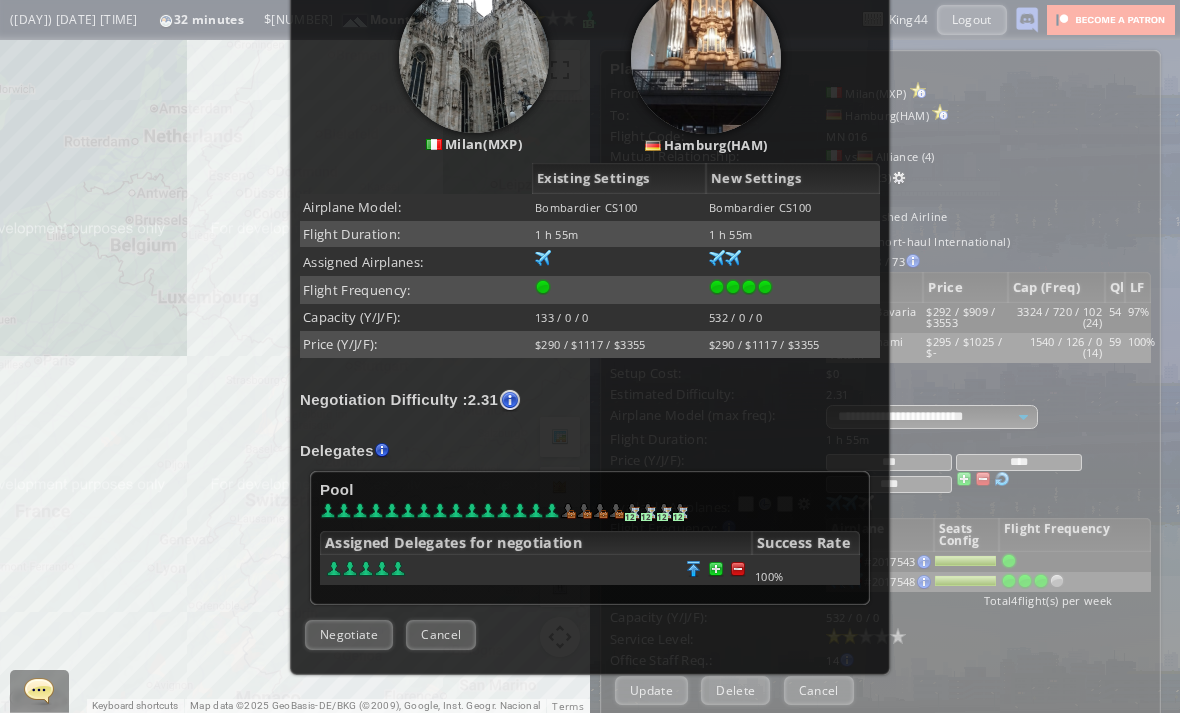 click on "Negotiate" at bounding box center [349, 634] 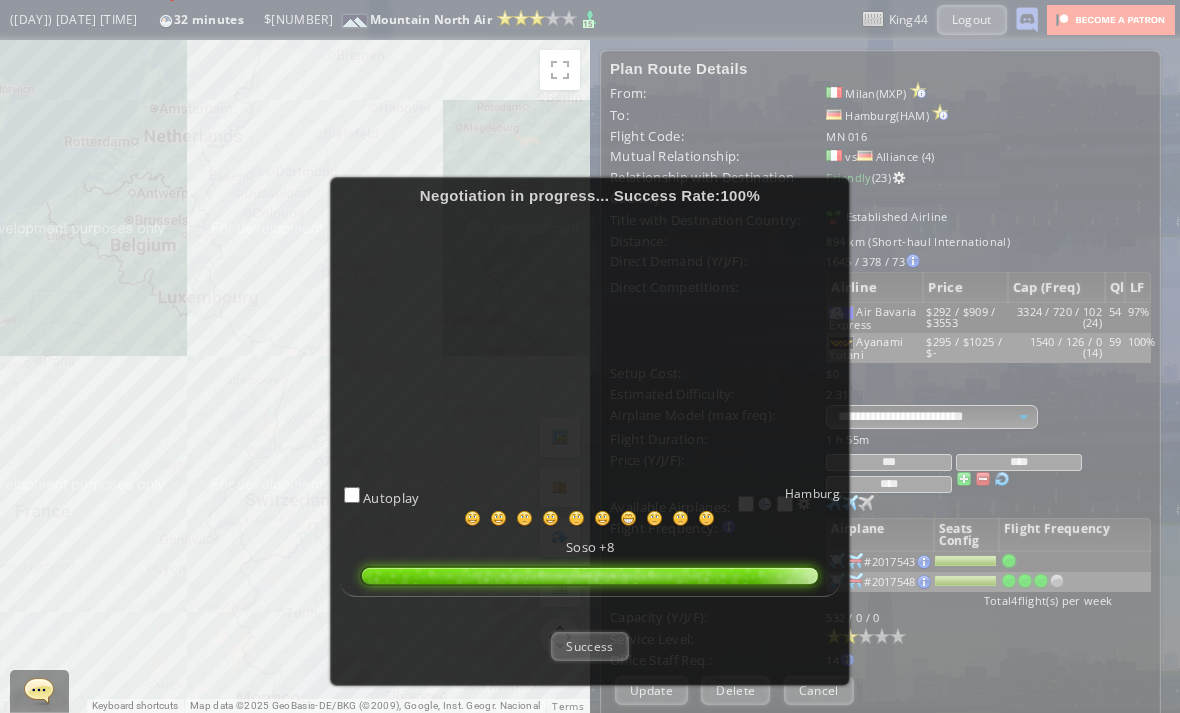 click on "Success" at bounding box center (589, 646) 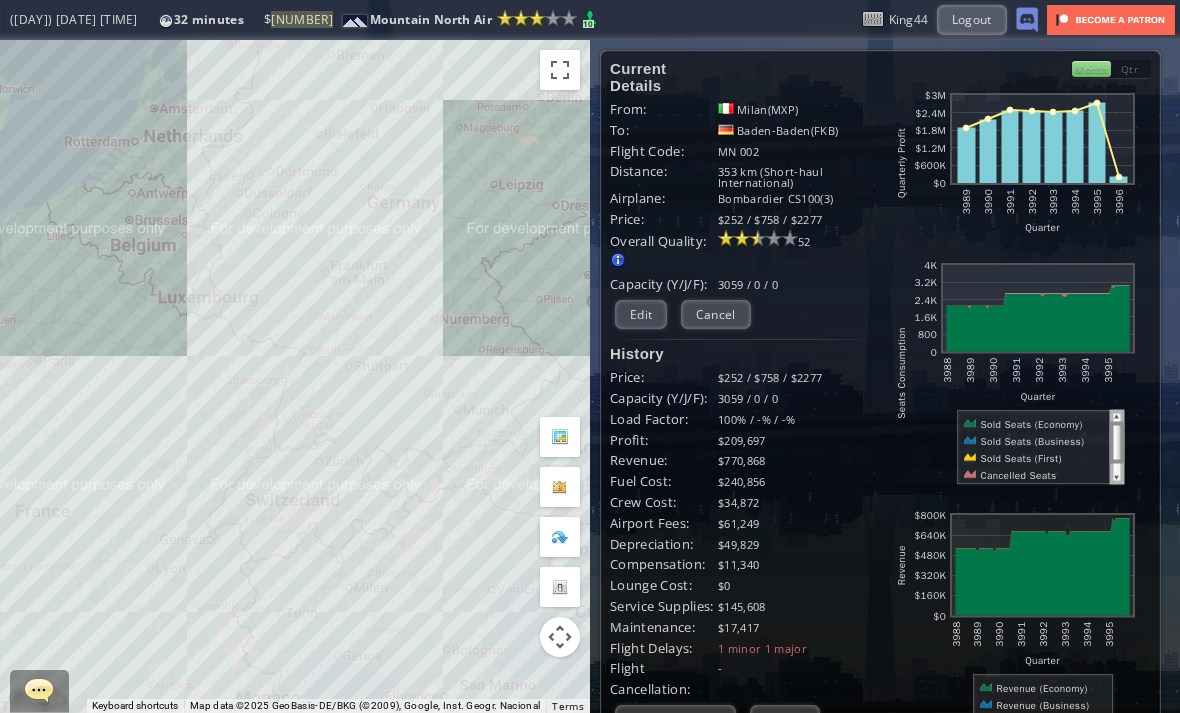 click on "Edit" at bounding box center [641, 314] 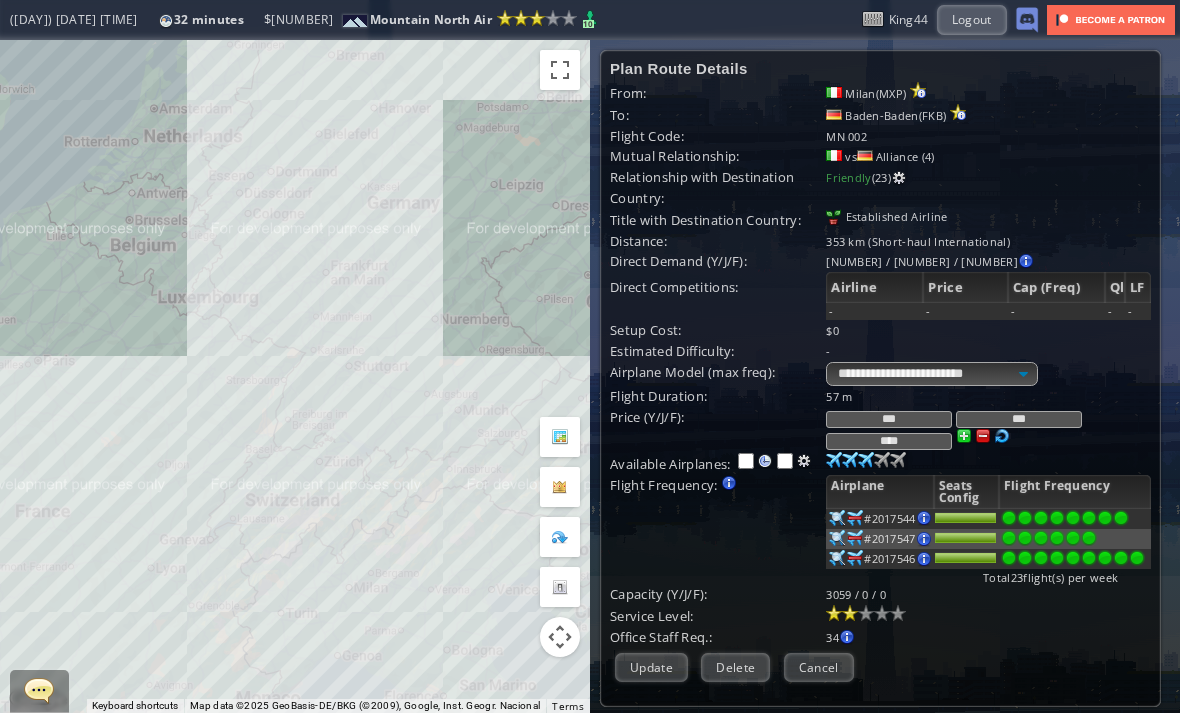click at bounding box center (834, 460) 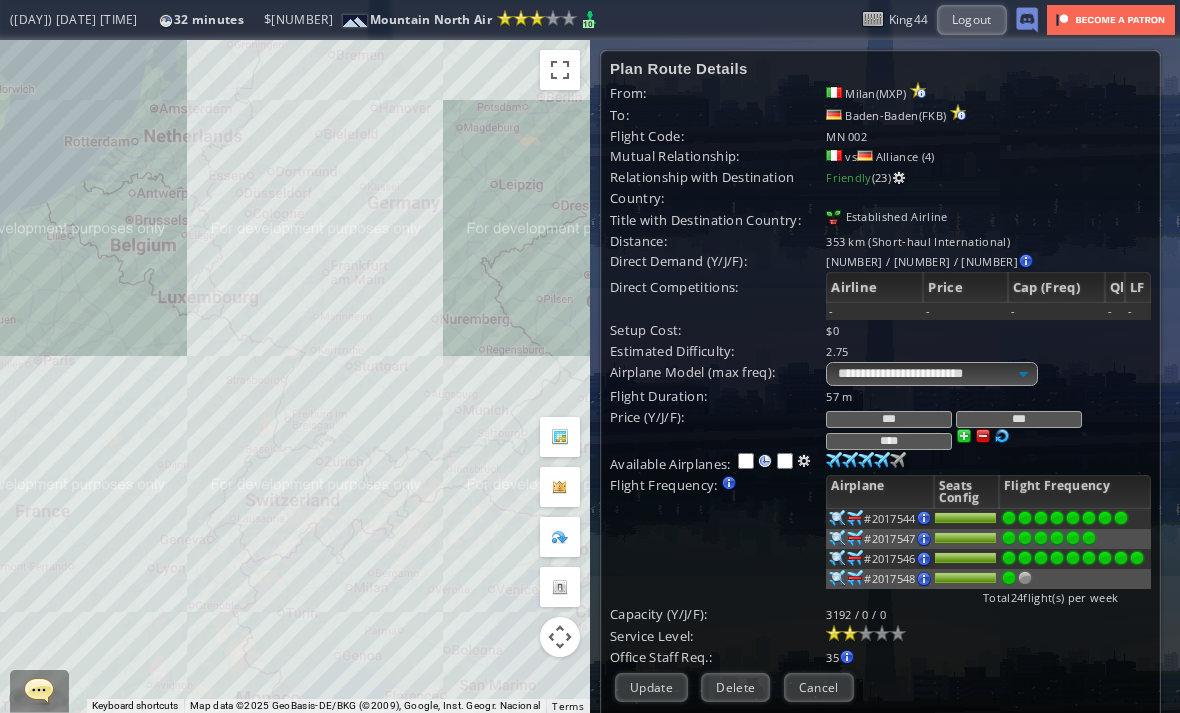 click at bounding box center [834, 460] 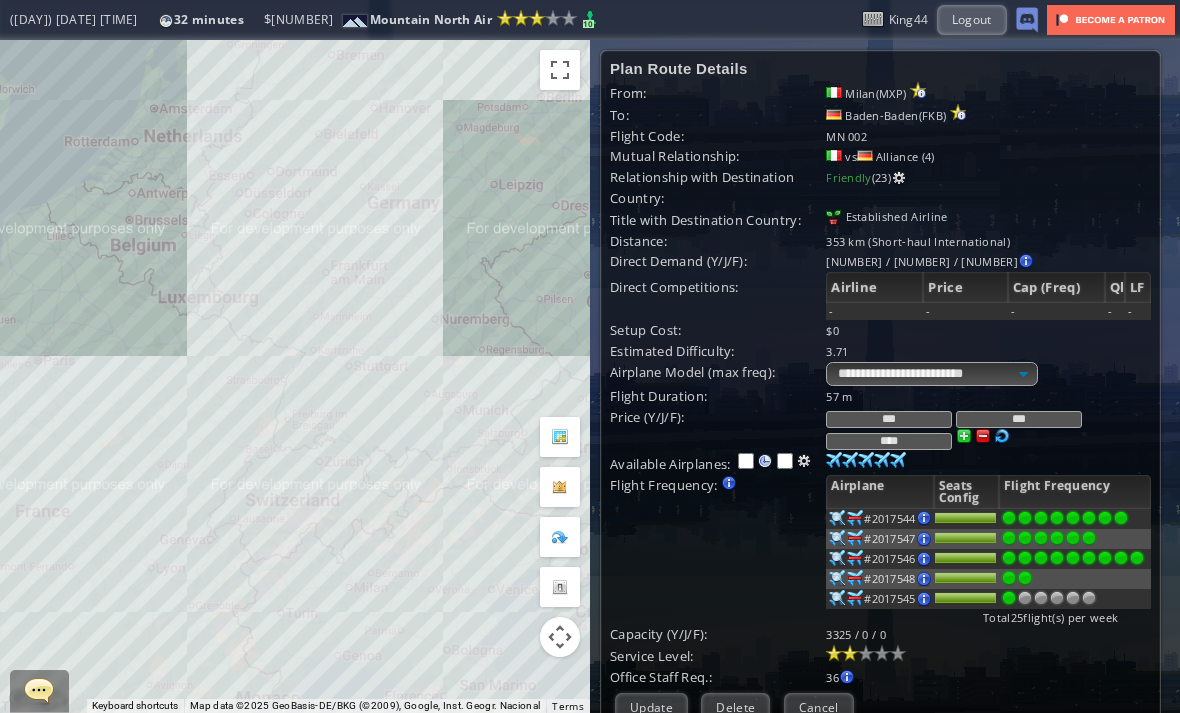 click at bounding box center (1025, 518) 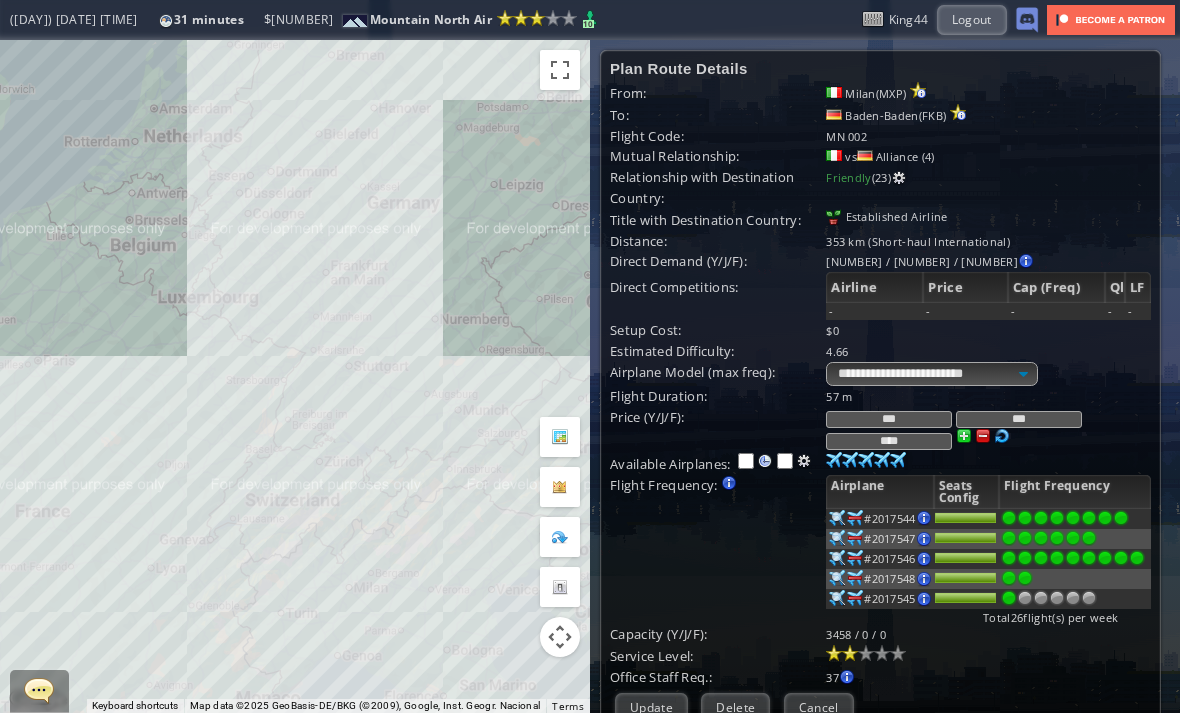 click at bounding box center (1089, 518) 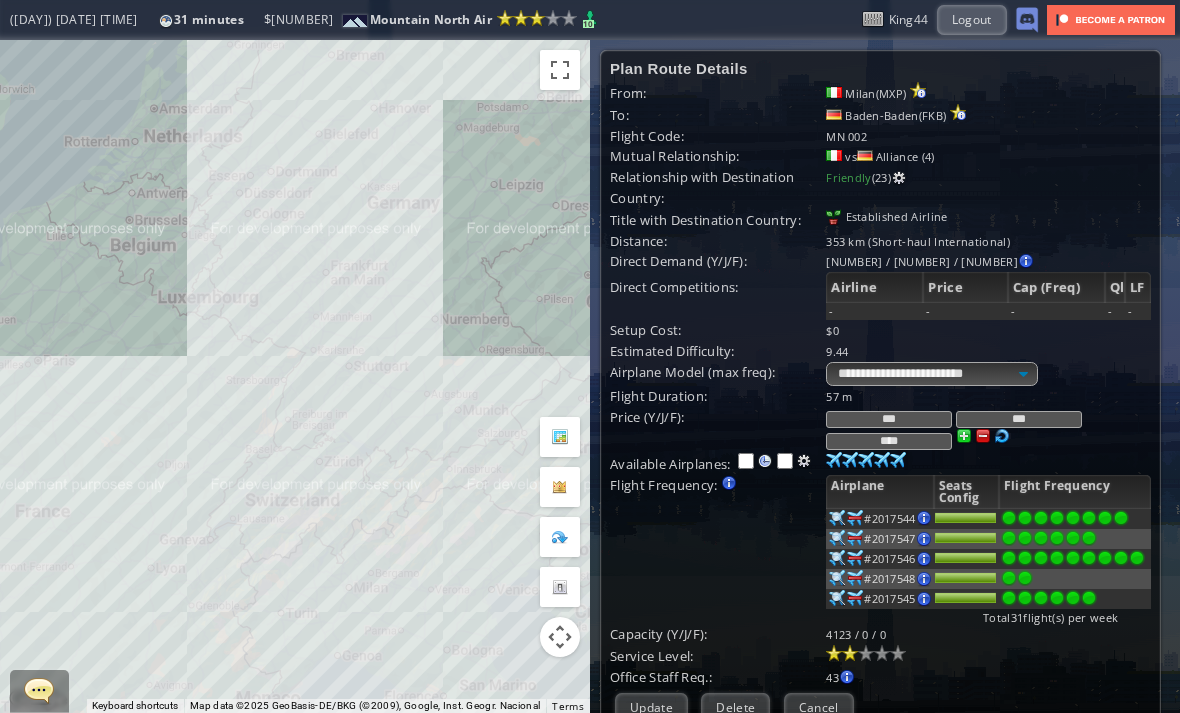 click at bounding box center [1057, 518] 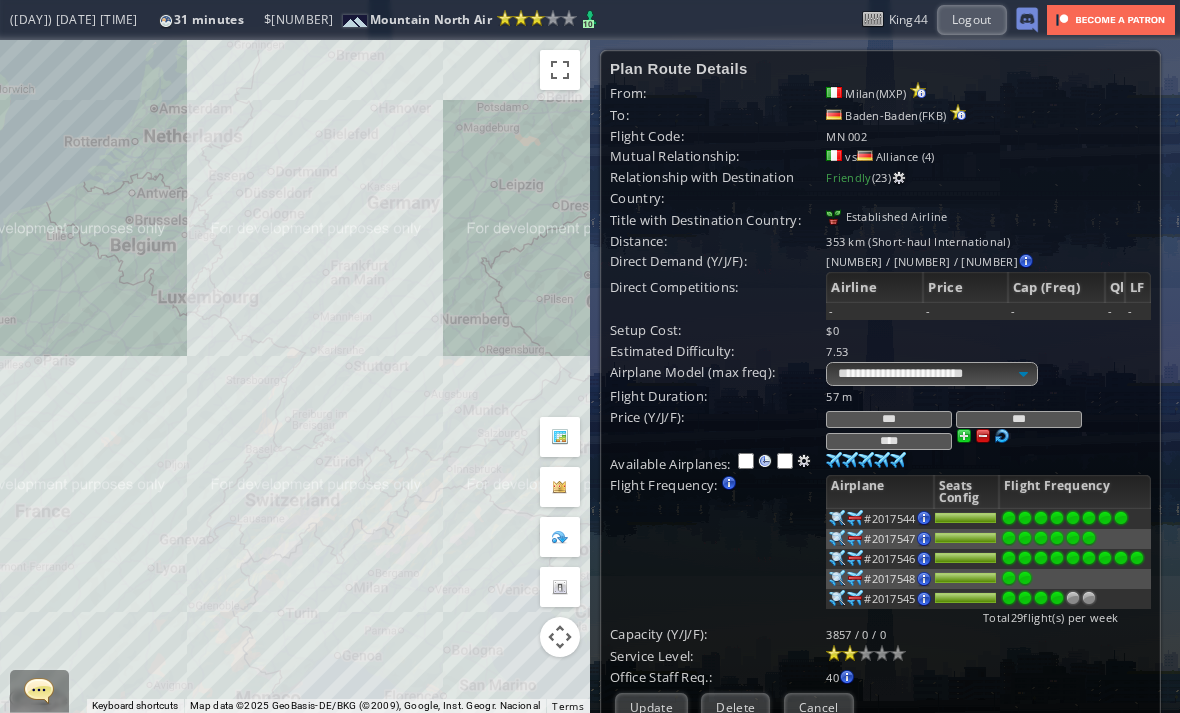 click at bounding box center [1025, 518] 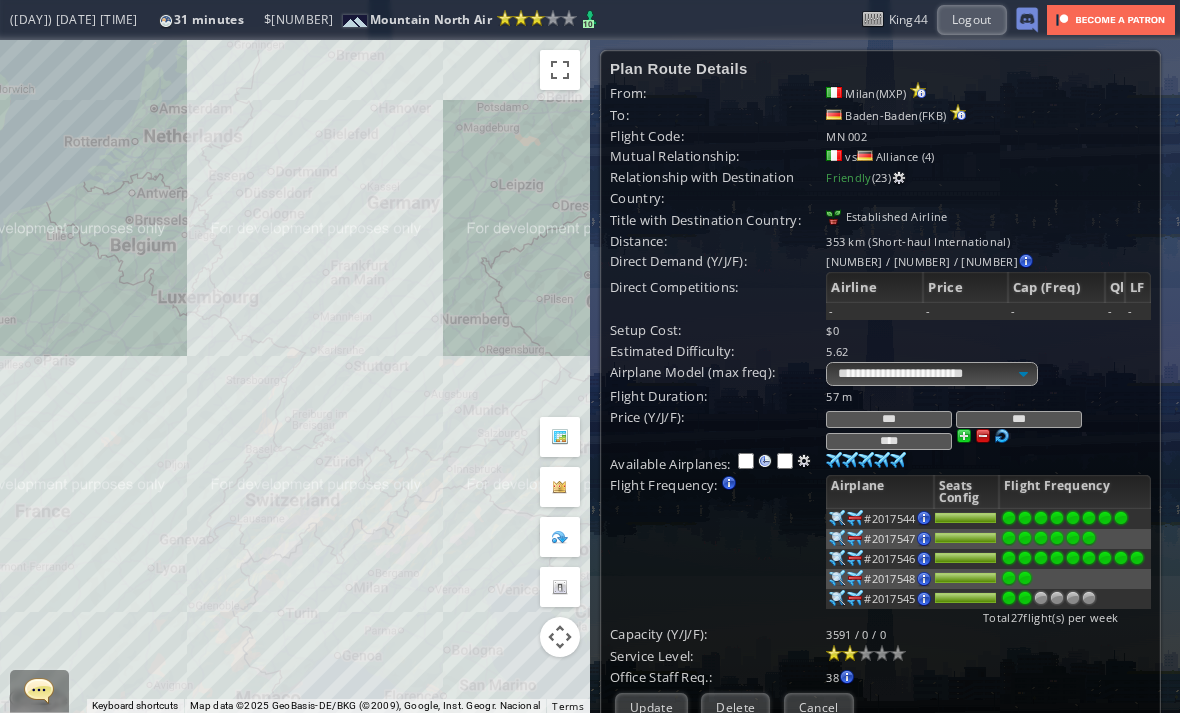 click at bounding box center [837, 518] 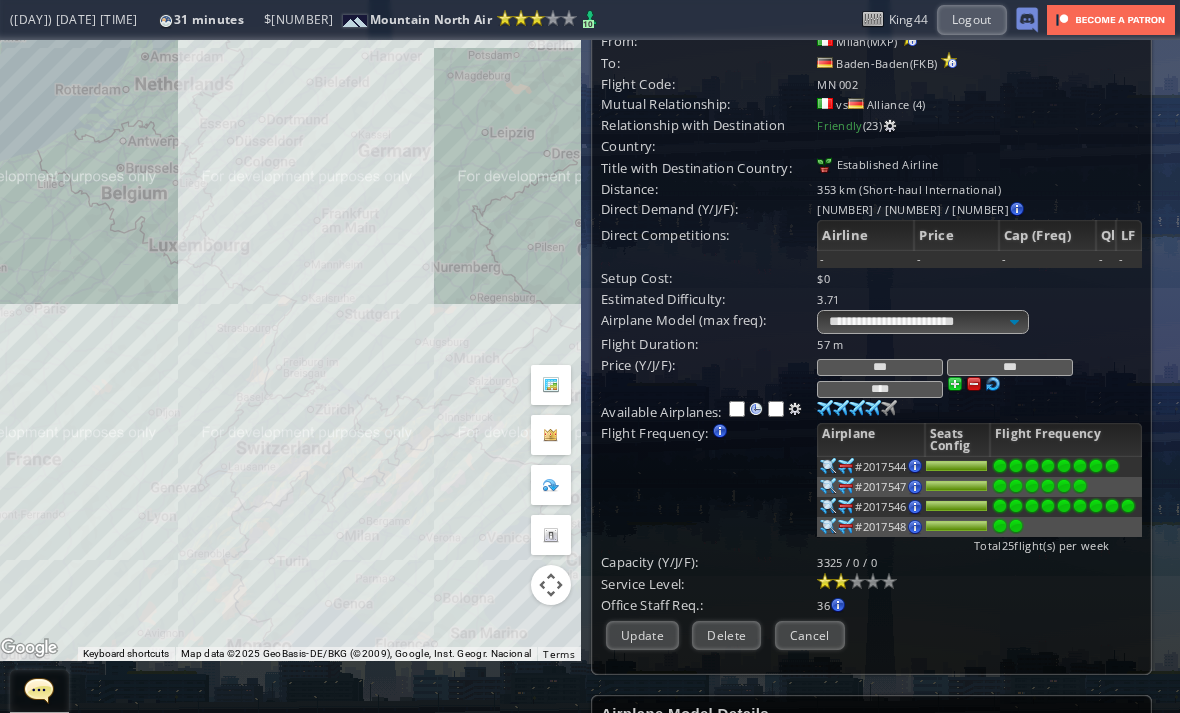 scroll, scrollTop: 51, scrollLeft: 9, axis: both 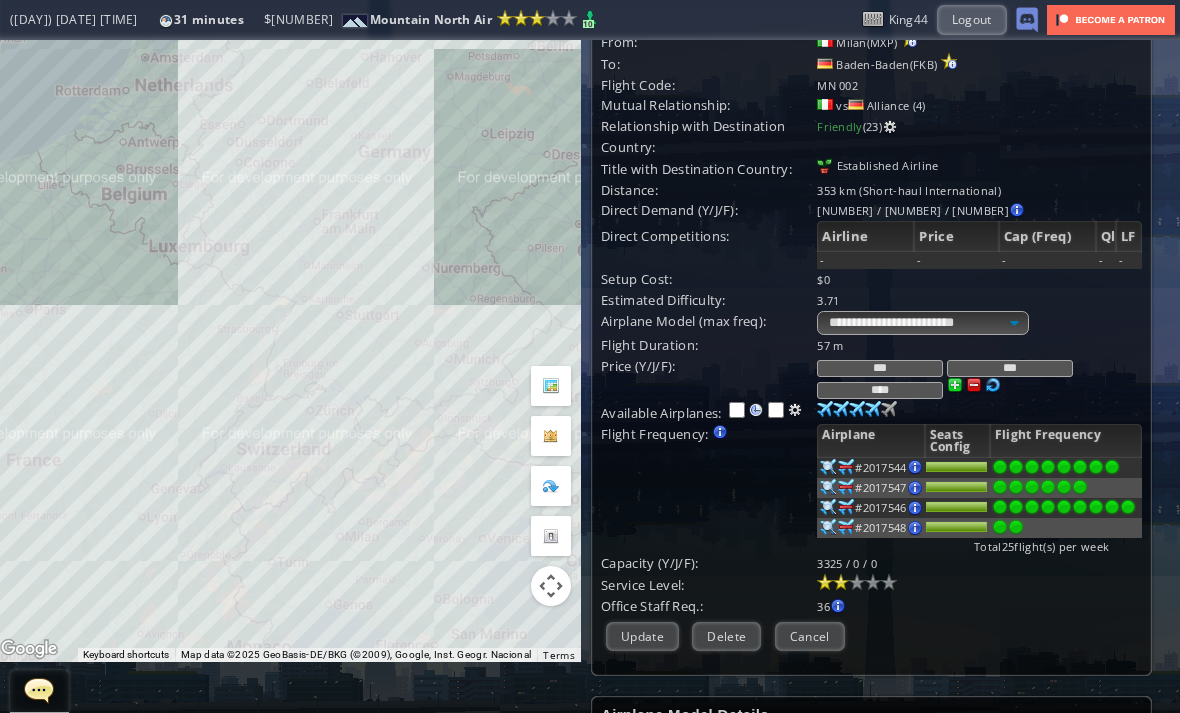click on "Update" at bounding box center [642, 636] 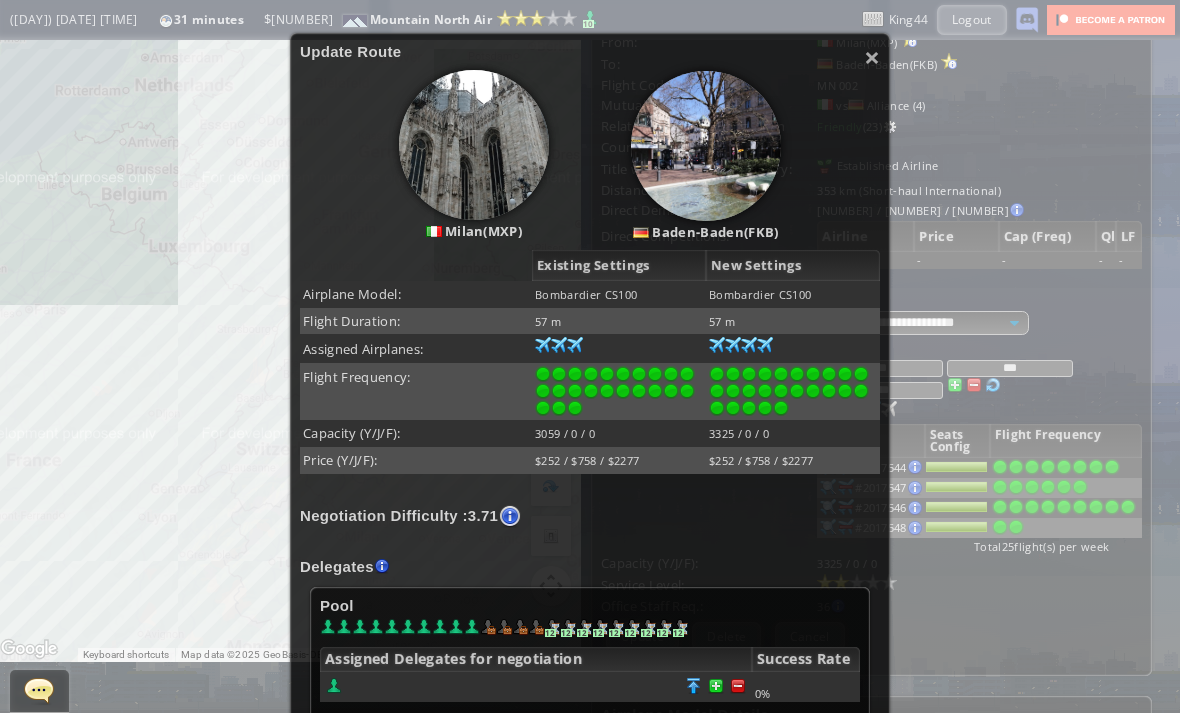 scroll, scrollTop: 172, scrollLeft: 0, axis: vertical 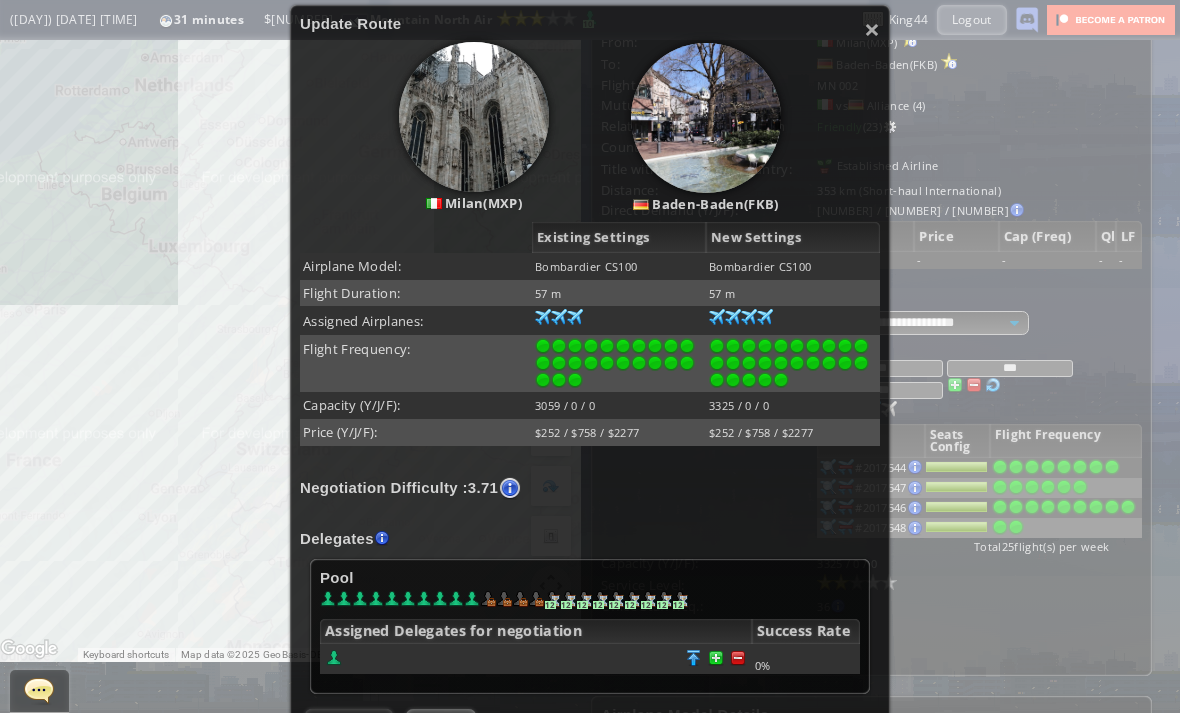 click at bounding box center (738, 658) 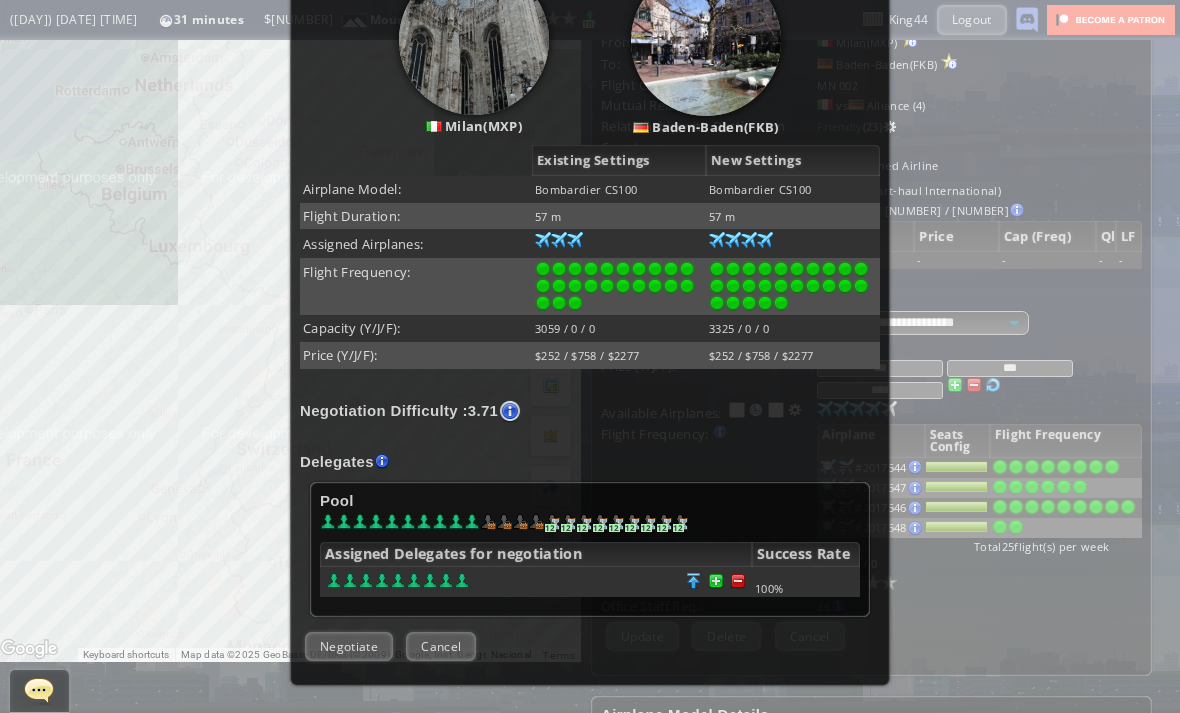 scroll, scrollTop: 296, scrollLeft: 0, axis: vertical 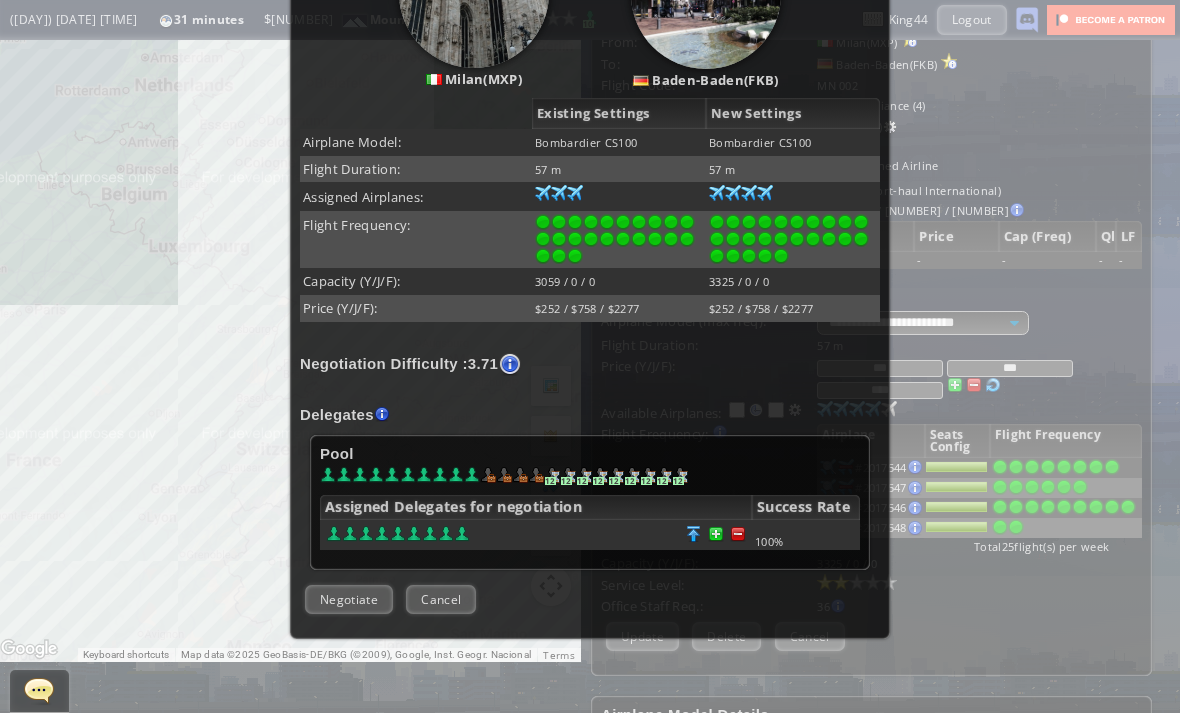 click on "Negotiate" at bounding box center [349, 599] 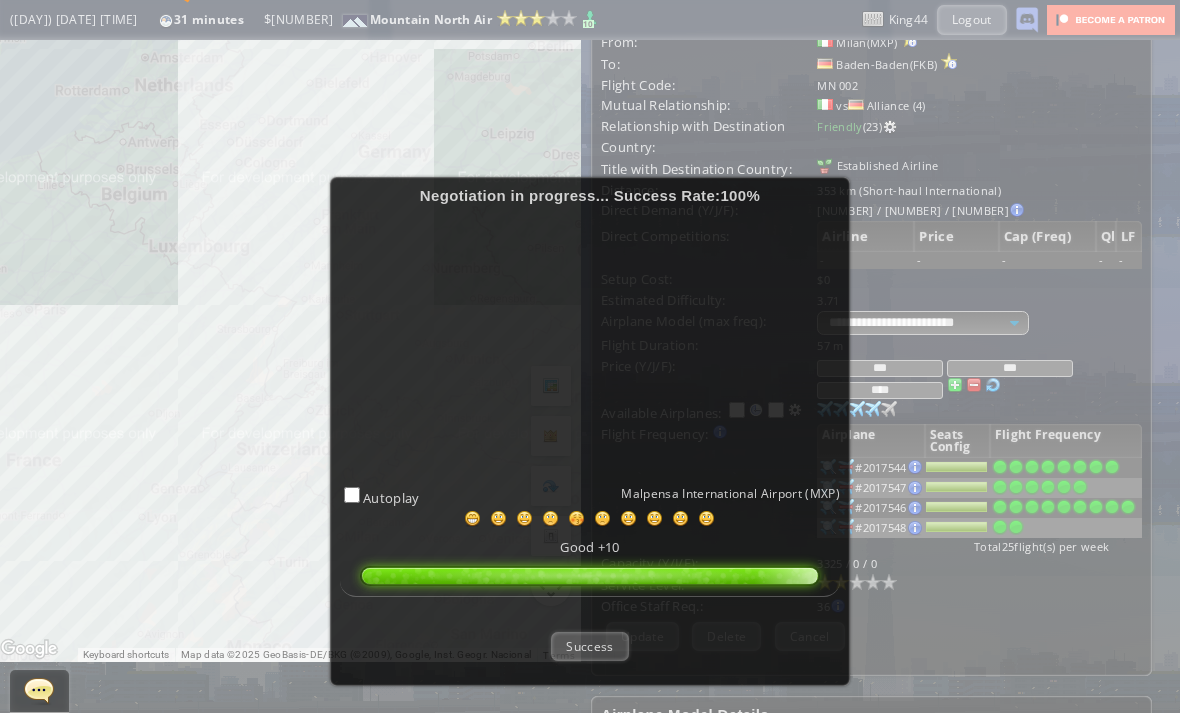 click on "Success" at bounding box center [589, 646] 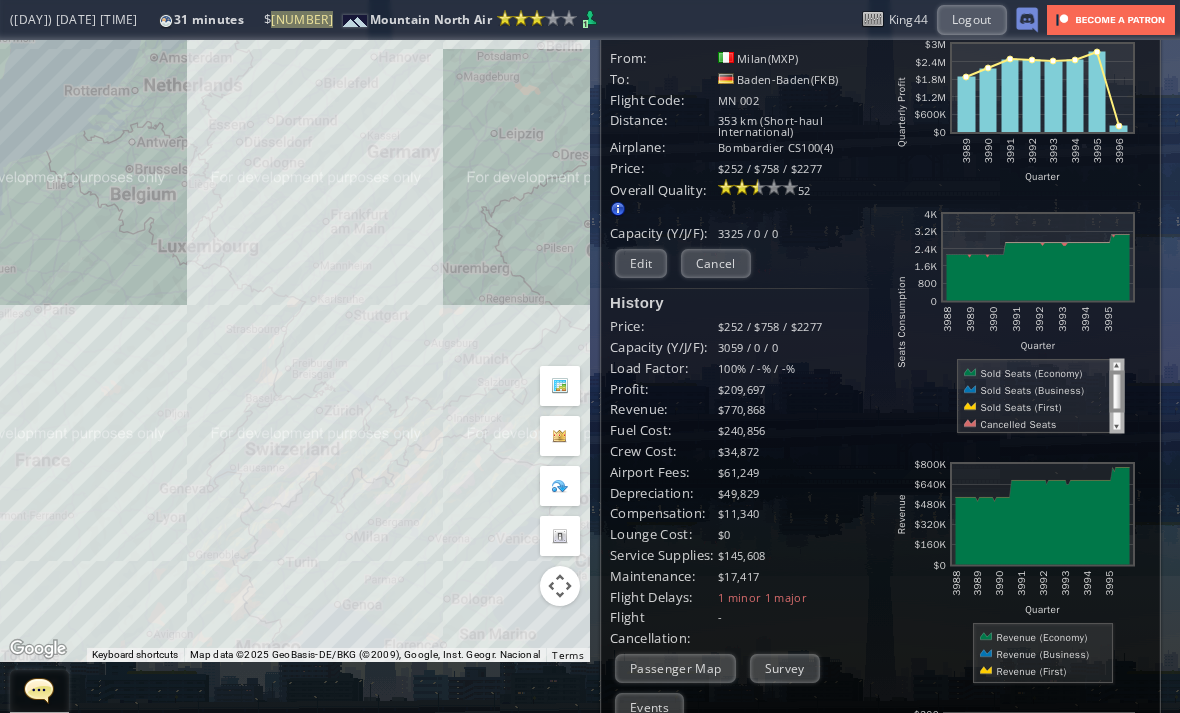 scroll, scrollTop: 51, scrollLeft: 0, axis: vertical 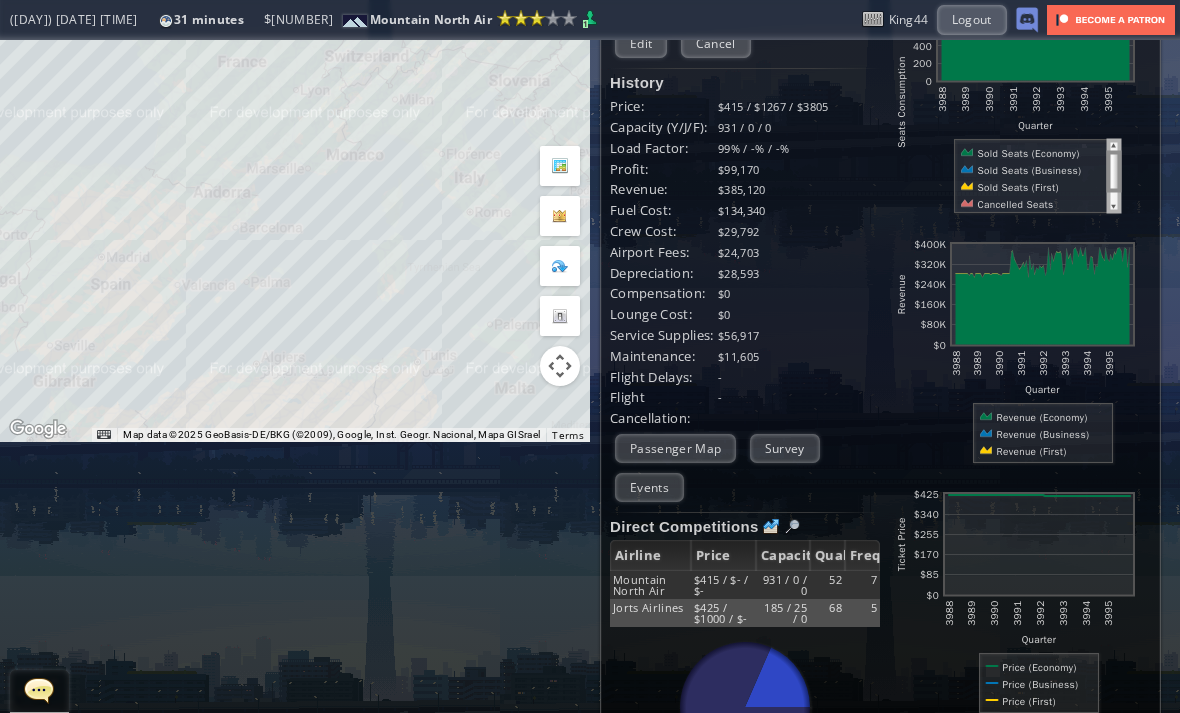 click at bounding box center [771, 527] 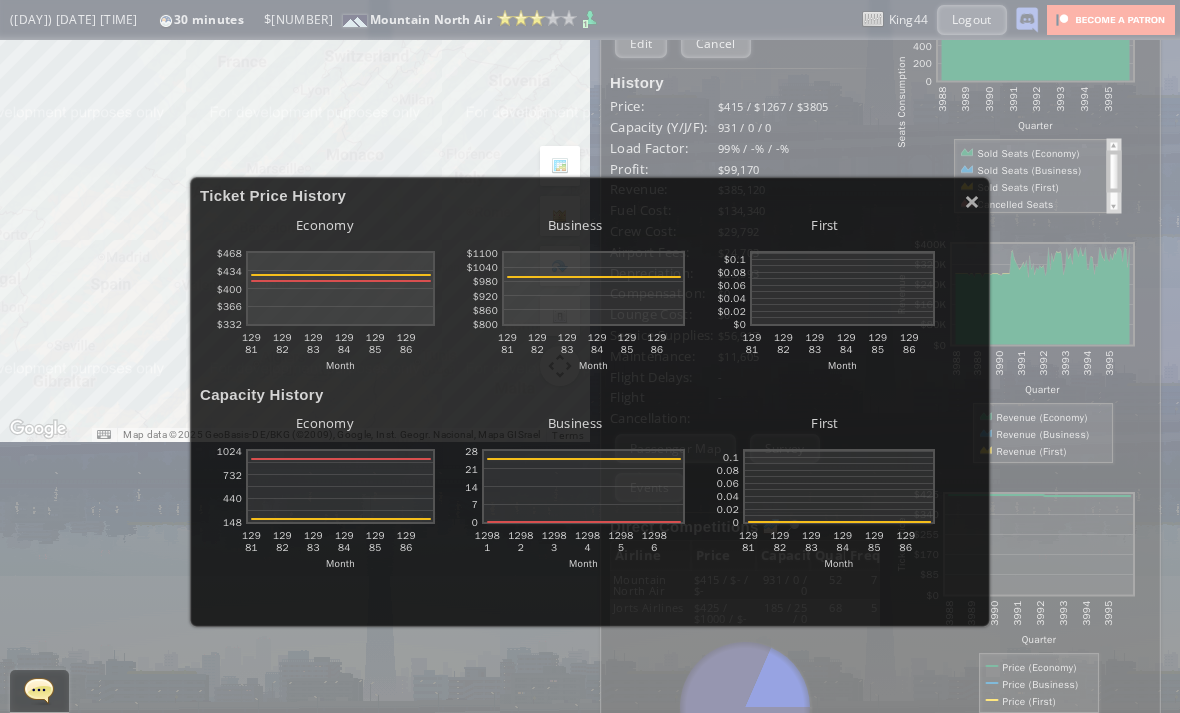 click on "×" at bounding box center (972, 201) 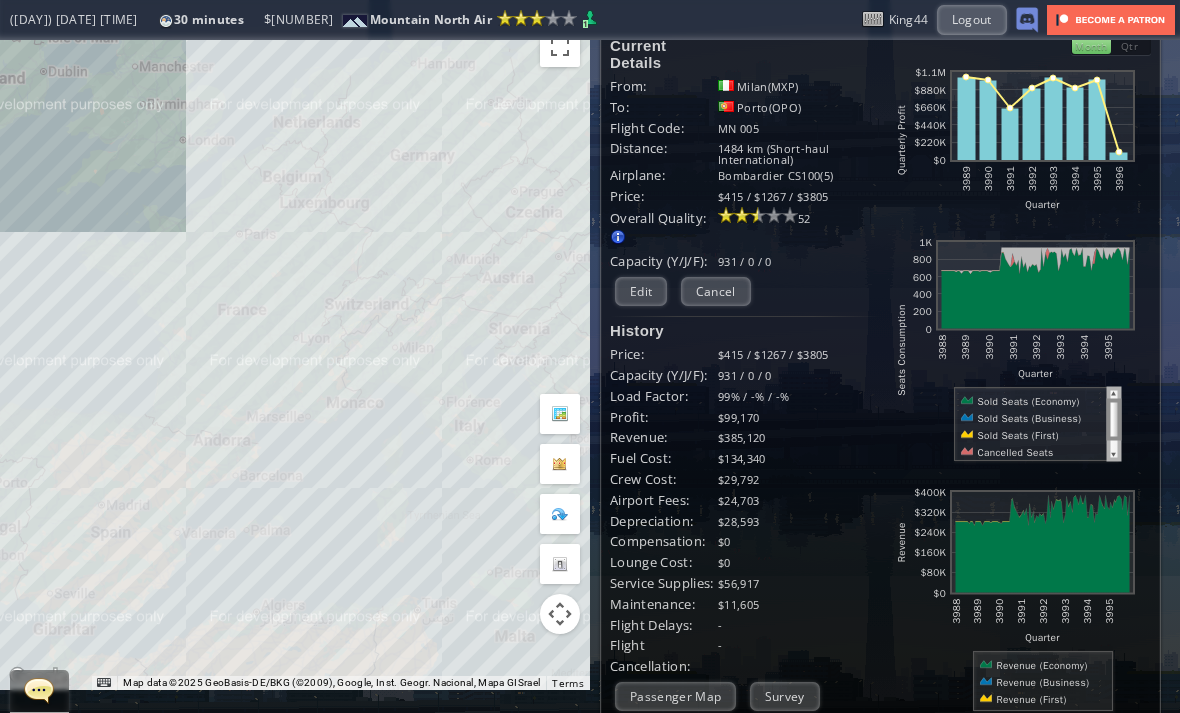 scroll, scrollTop: 11, scrollLeft: 0, axis: vertical 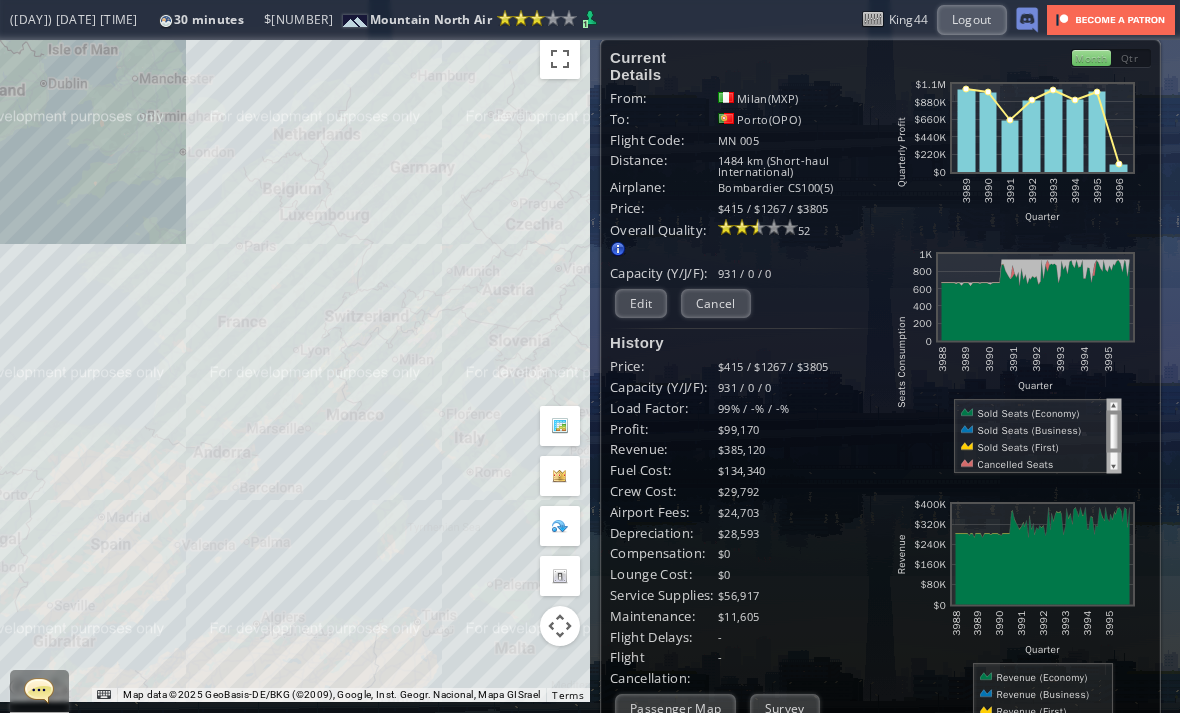 click on "Cancel" at bounding box center (716, 303) 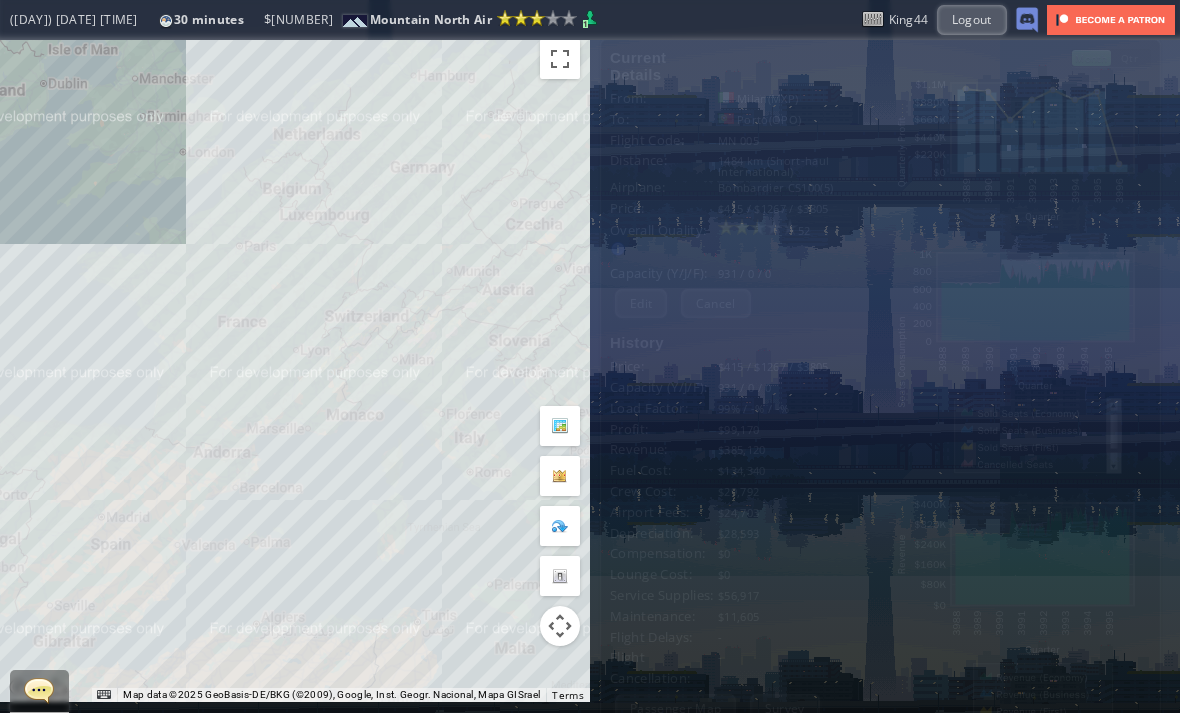 scroll, scrollTop: 0, scrollLeft: 0, axis: both 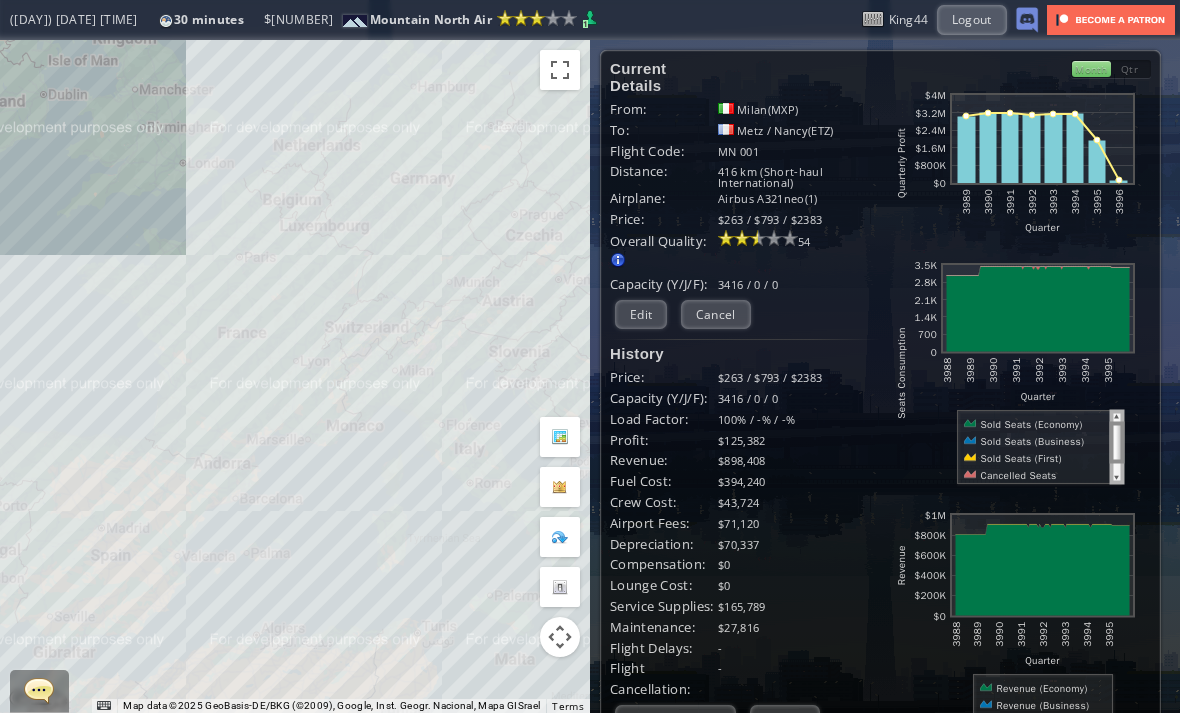 click on "Edit" at bounding box center [641, 314] 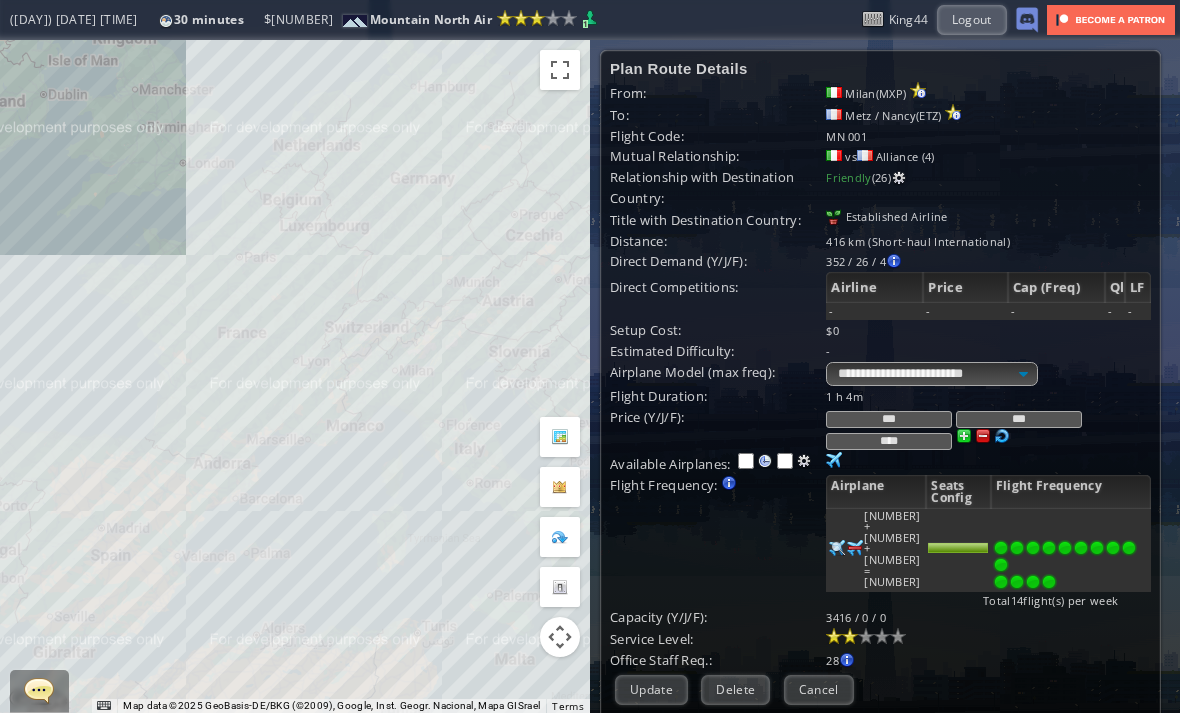 click on "Cancel" at bounding box center [819, 689] 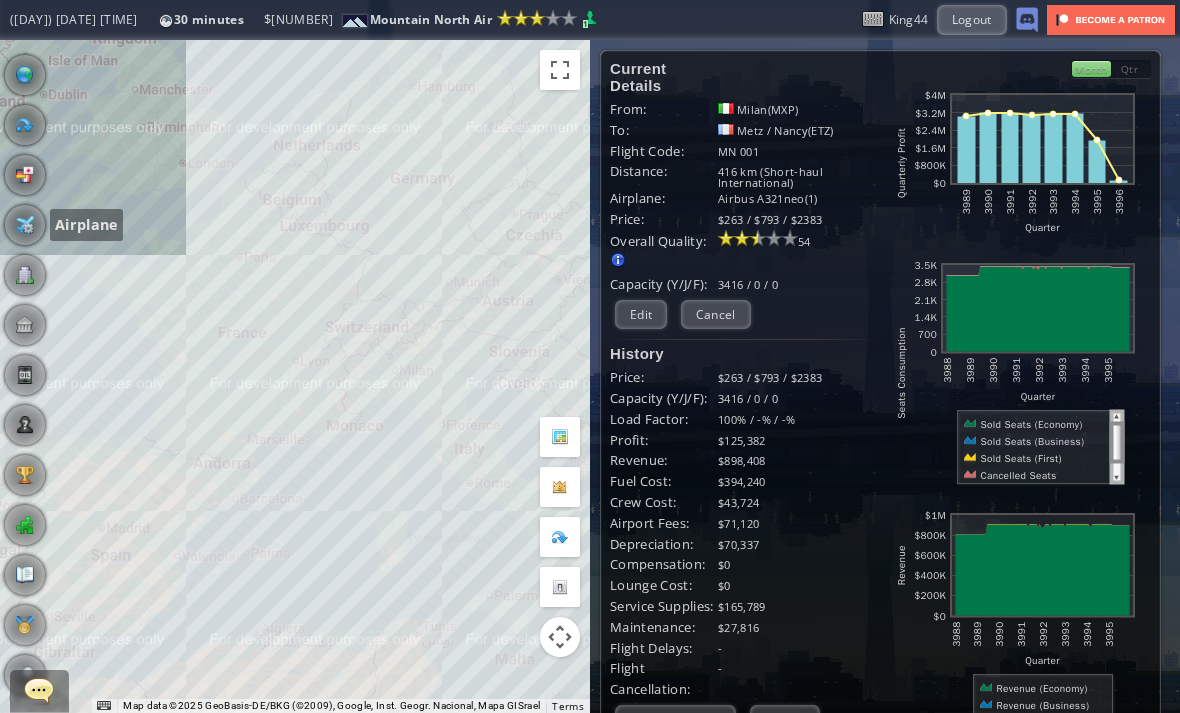 click at bounding box center (25, 225) 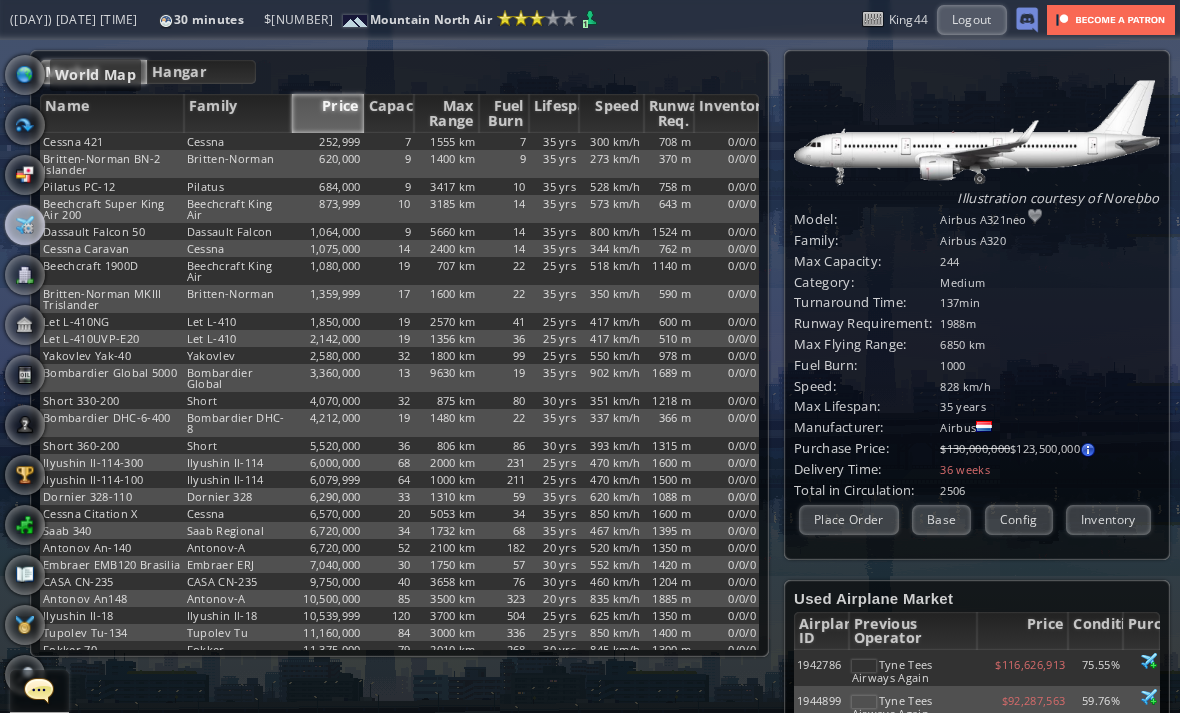 click at bounding box center [25, 75] 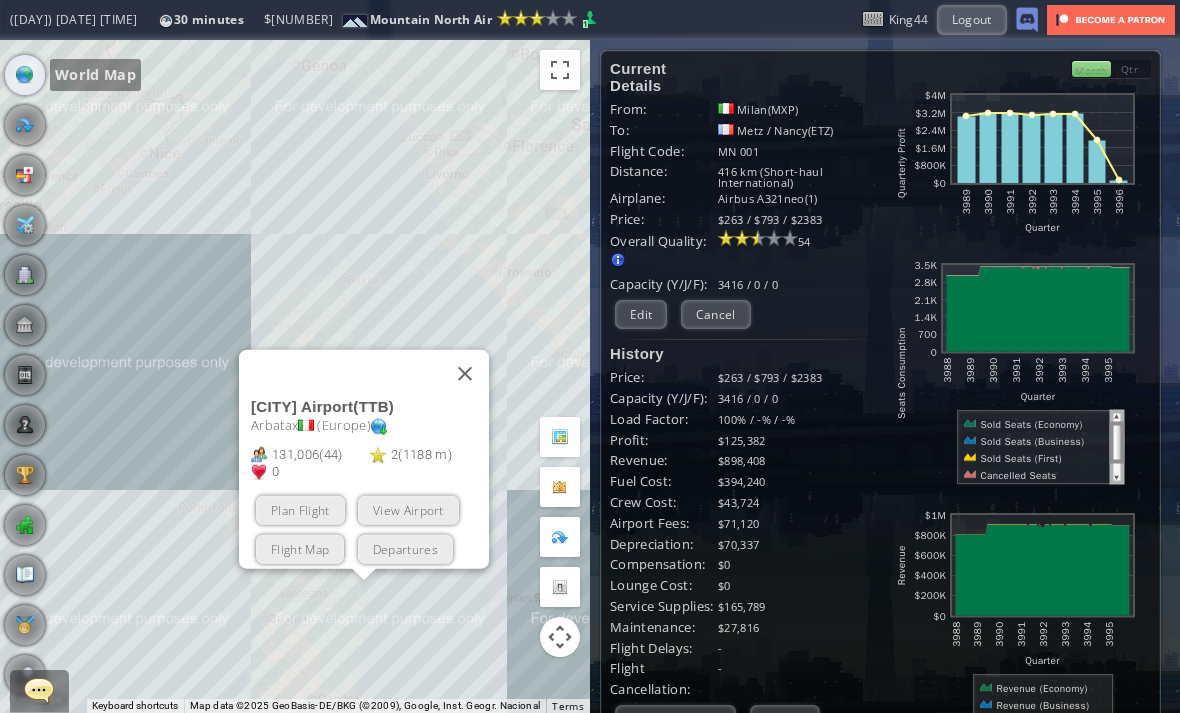 click on "Plan Flight" at bounding box center (300, 509) 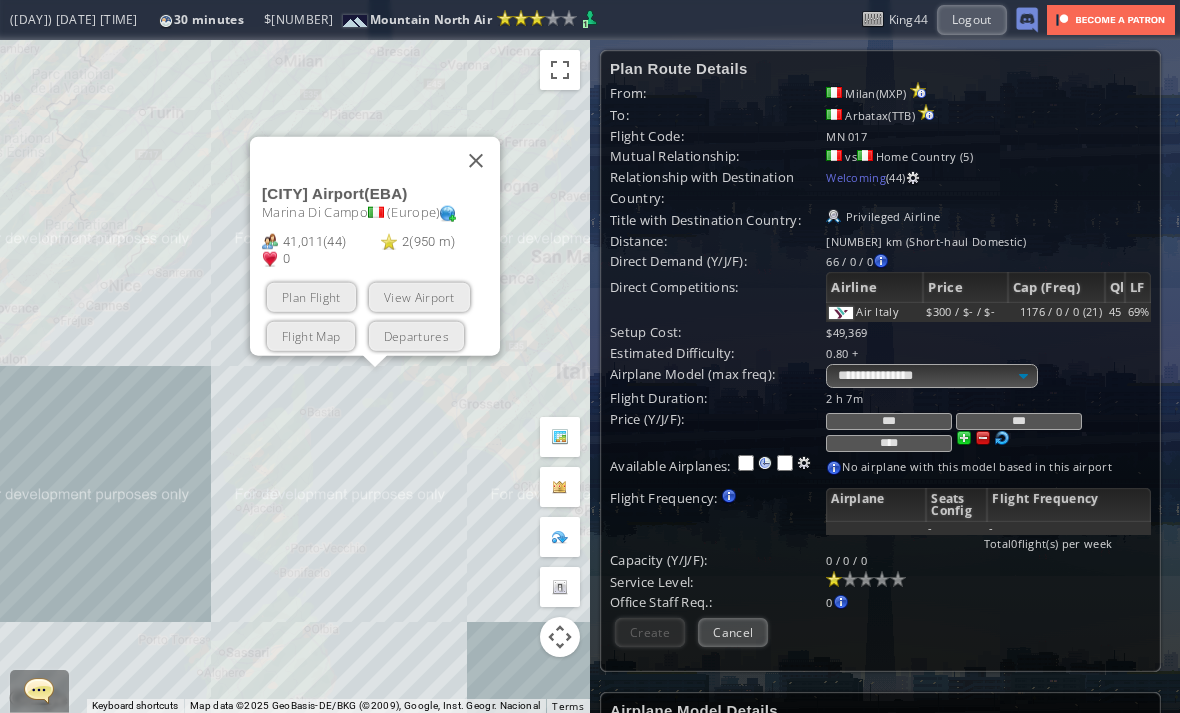 click on "Plan Flight" at bounding box center [311, 296] 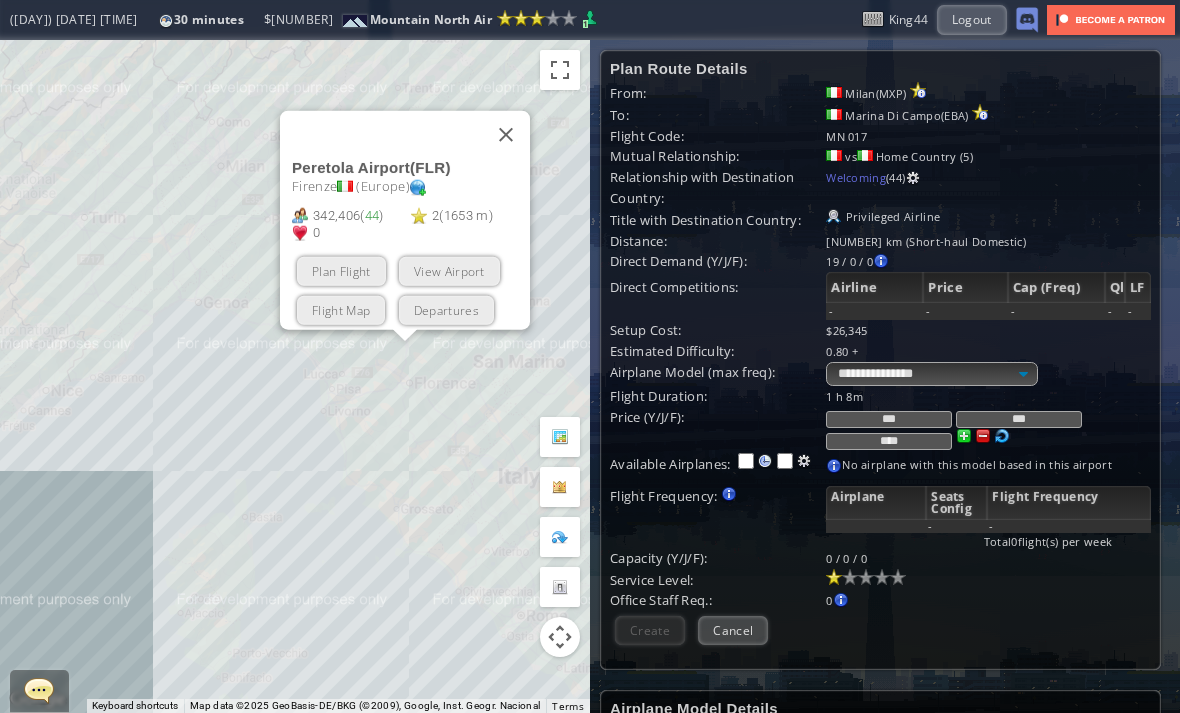 click on "Plan Flight" at bounding box center [341, 270] 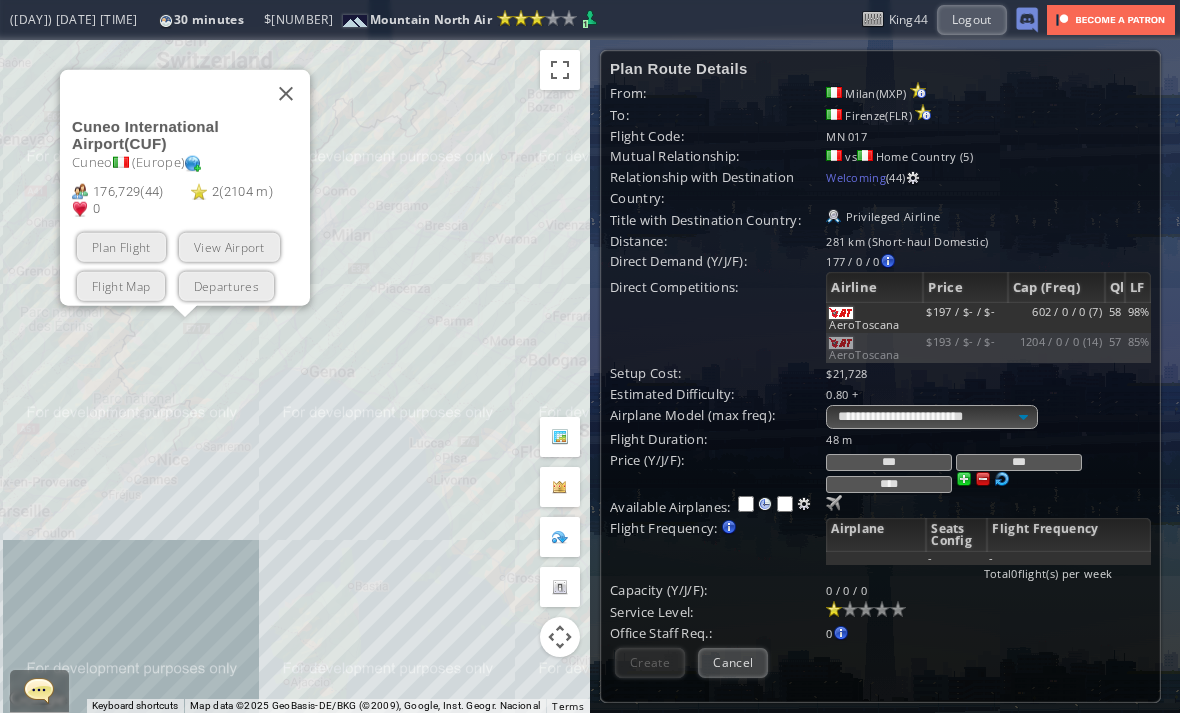 click on "Plan Flight" at bounding box center (121, 246) 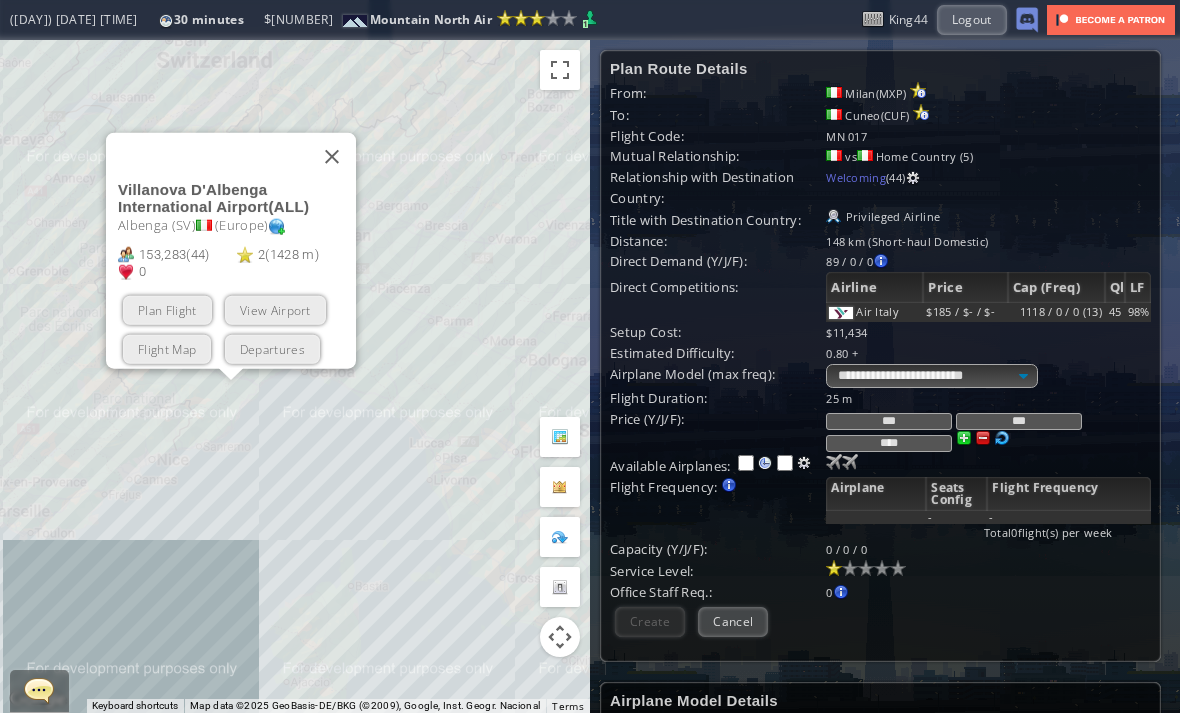 click on "Plan Flight" at bounding box center [167, 309] 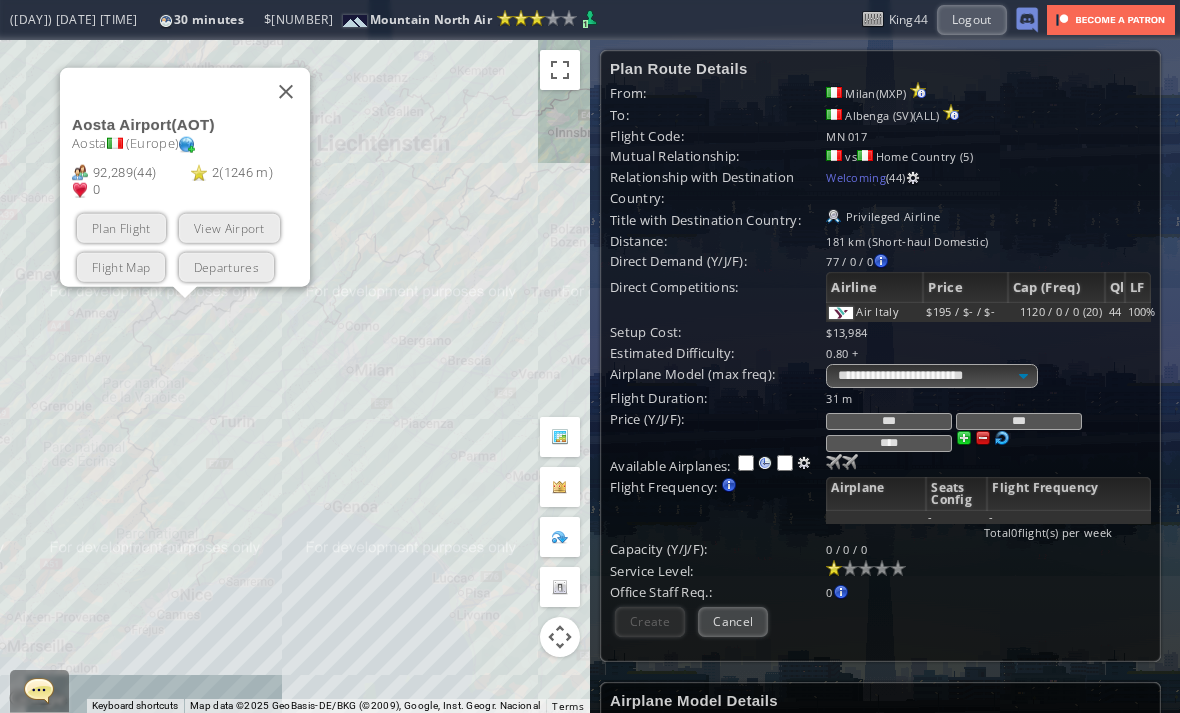 click on "Plan Flight" at bounding box center (121, 227) 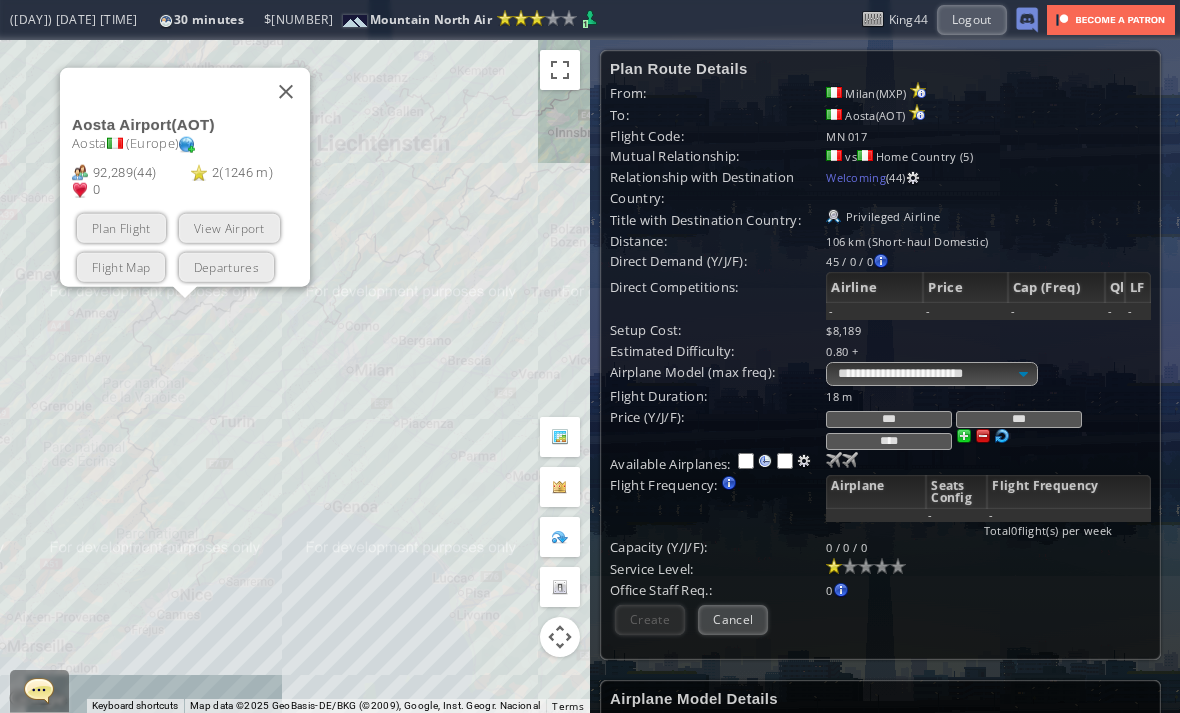 click at bounding box center (286, 91) 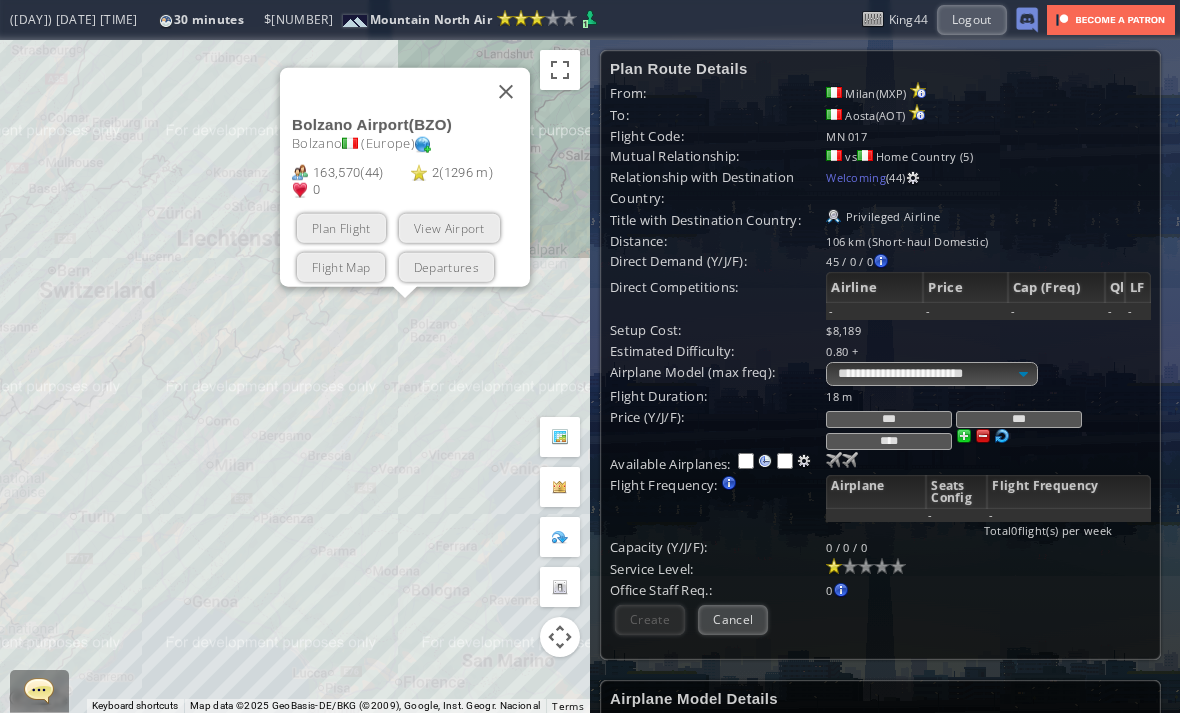 click on "Plan Flight" at bounding box center (341, 227) 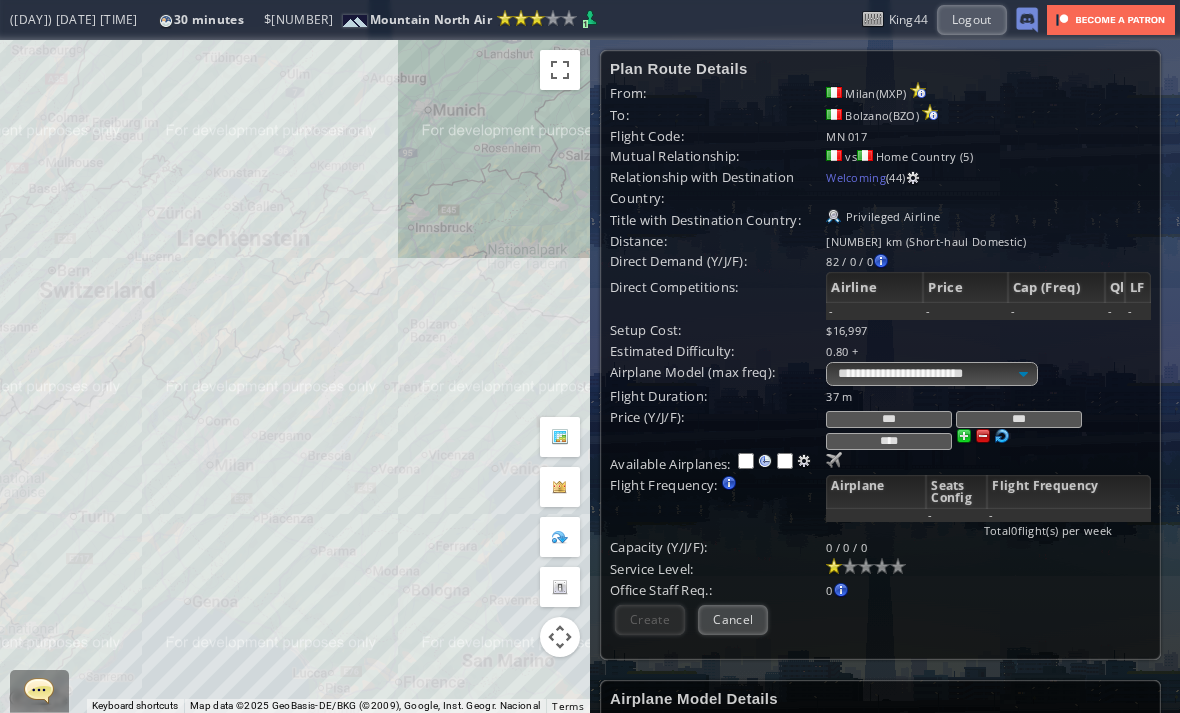 click at bounding box center [834, 460] 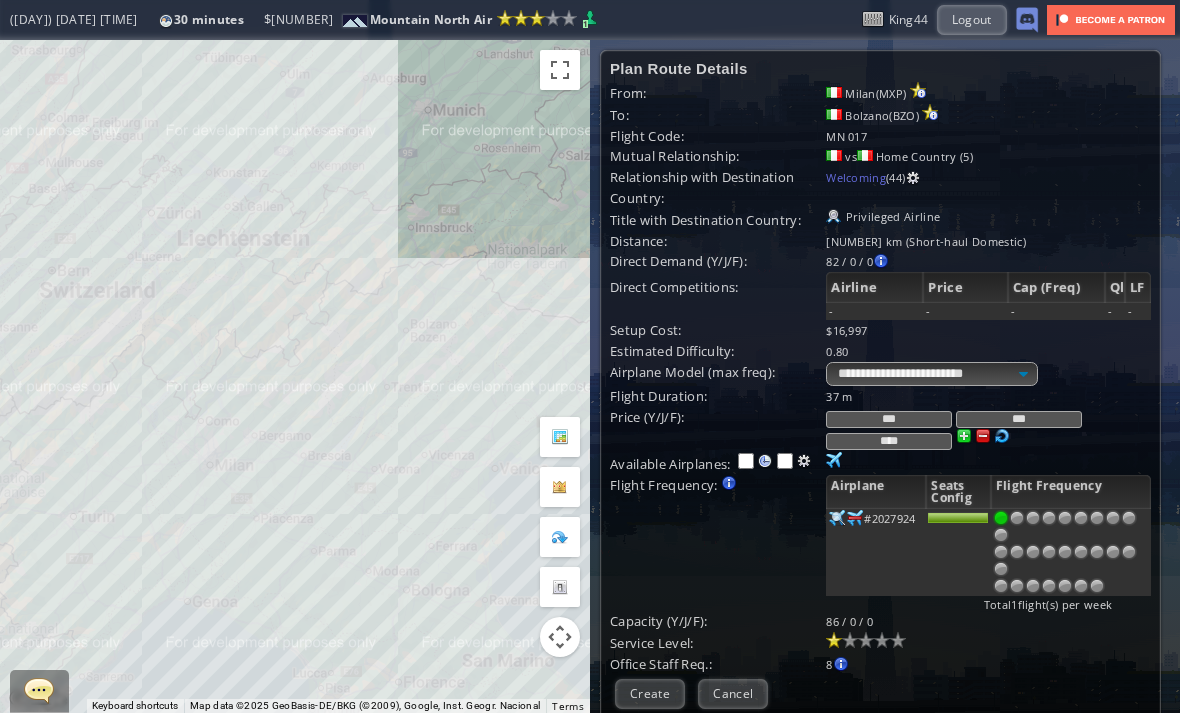 click at bounding box center (1081, 518) 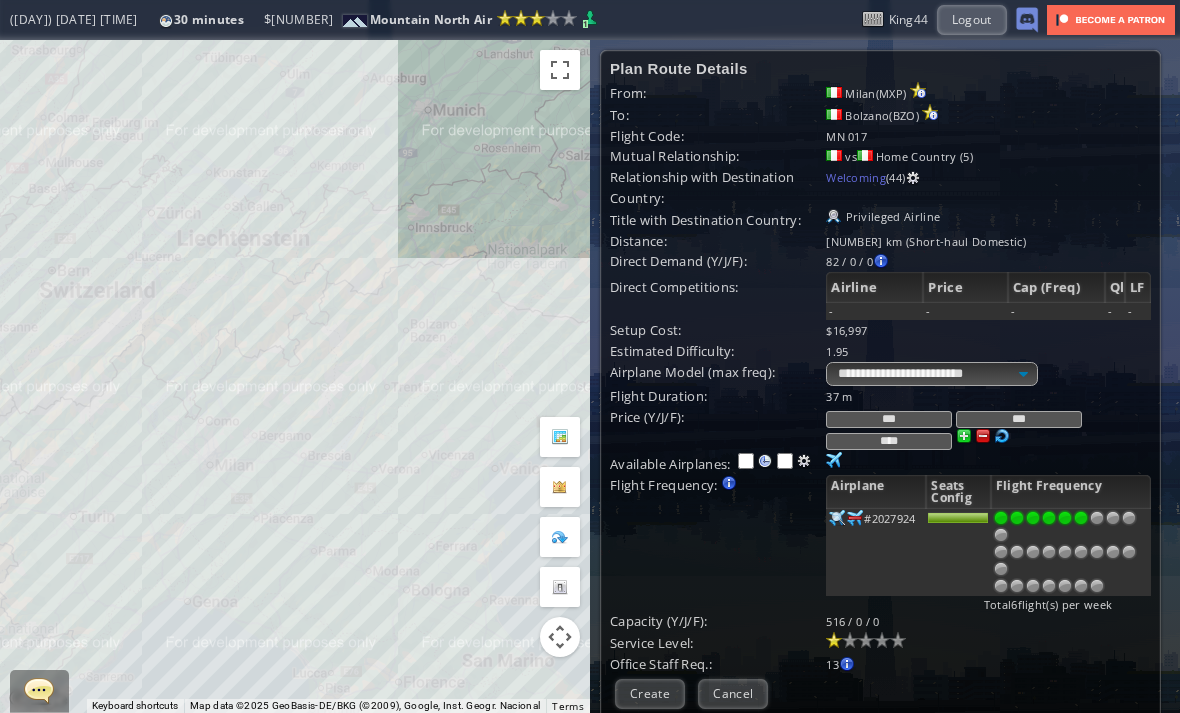 click at bounding box center [983, 436] 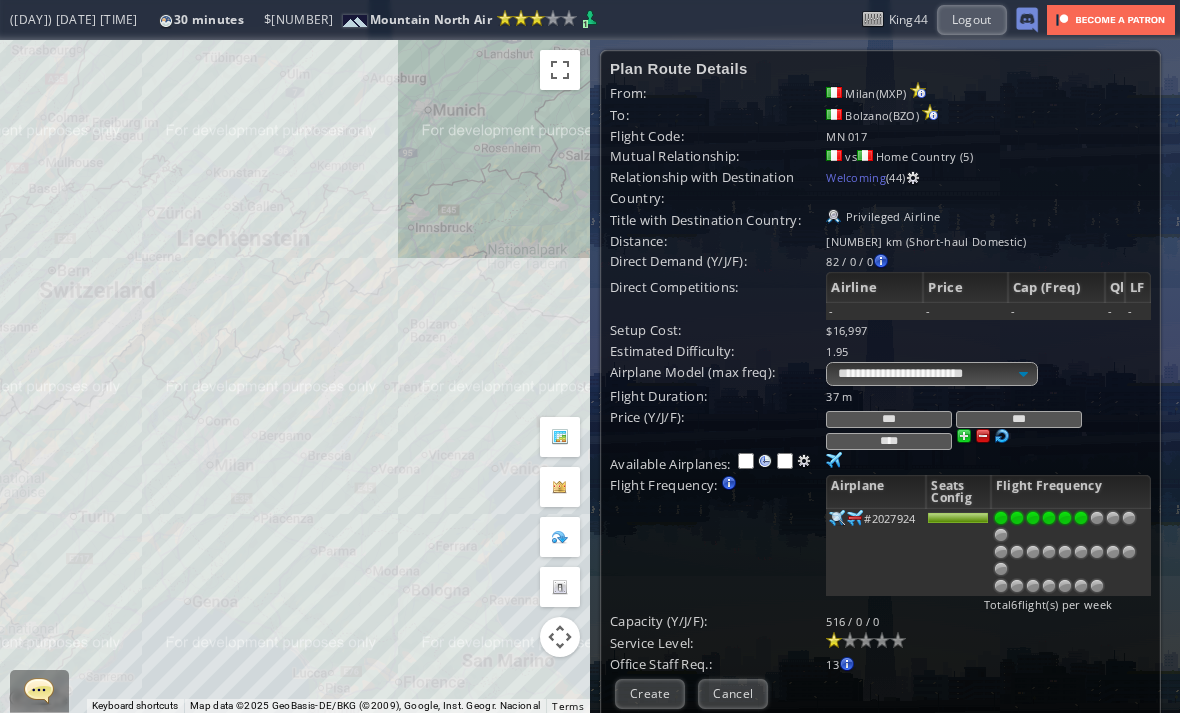 click at bounding box center [983, 436] 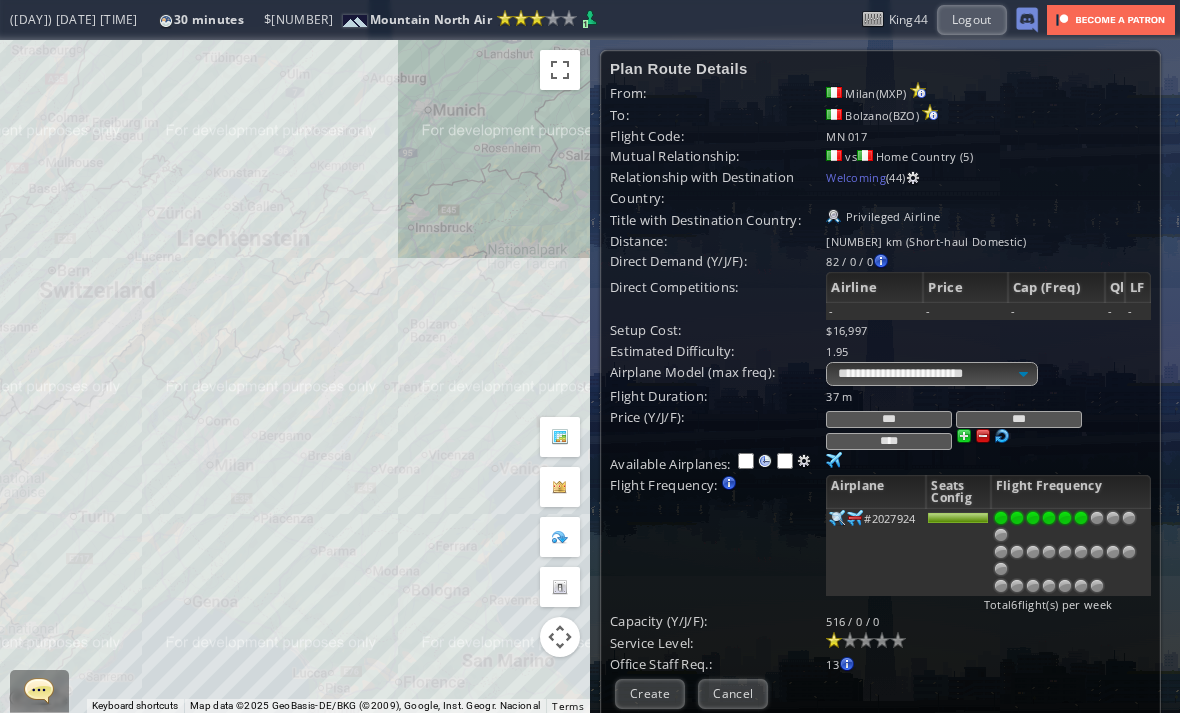 click at bounding box center (1001, 518) 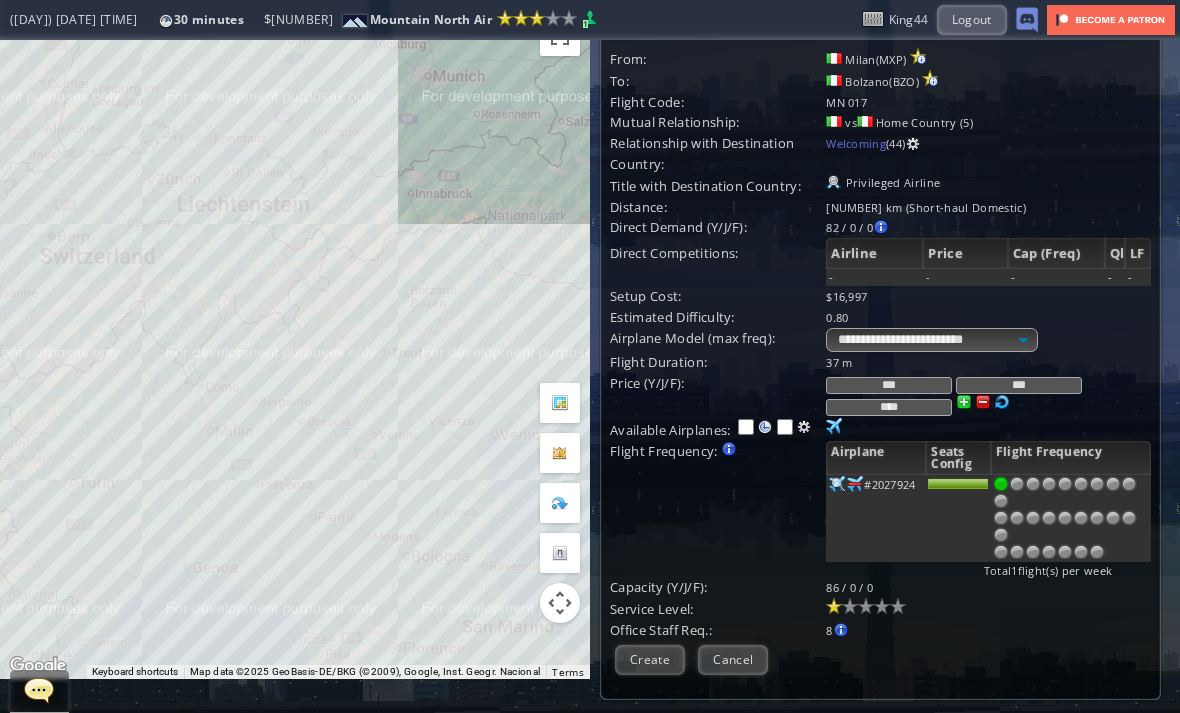 scroll, scrollTop: 34, scrollLeft: 0, axis: vertical 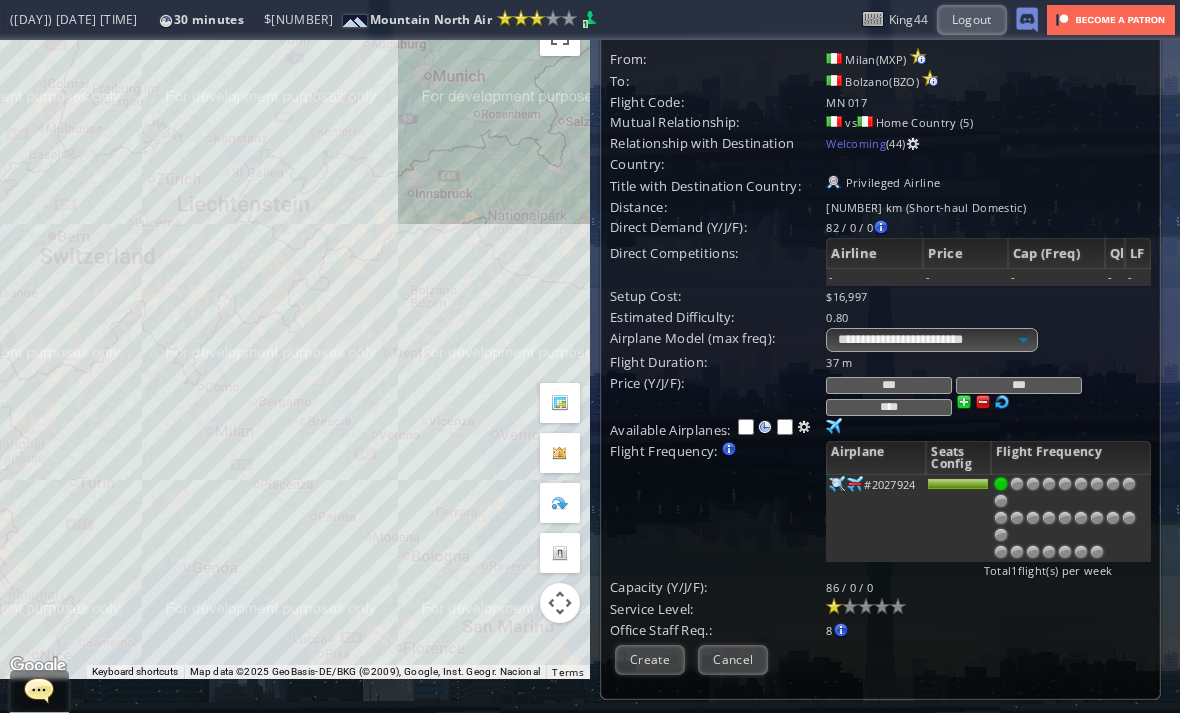 click at bounding box center [850, 606] 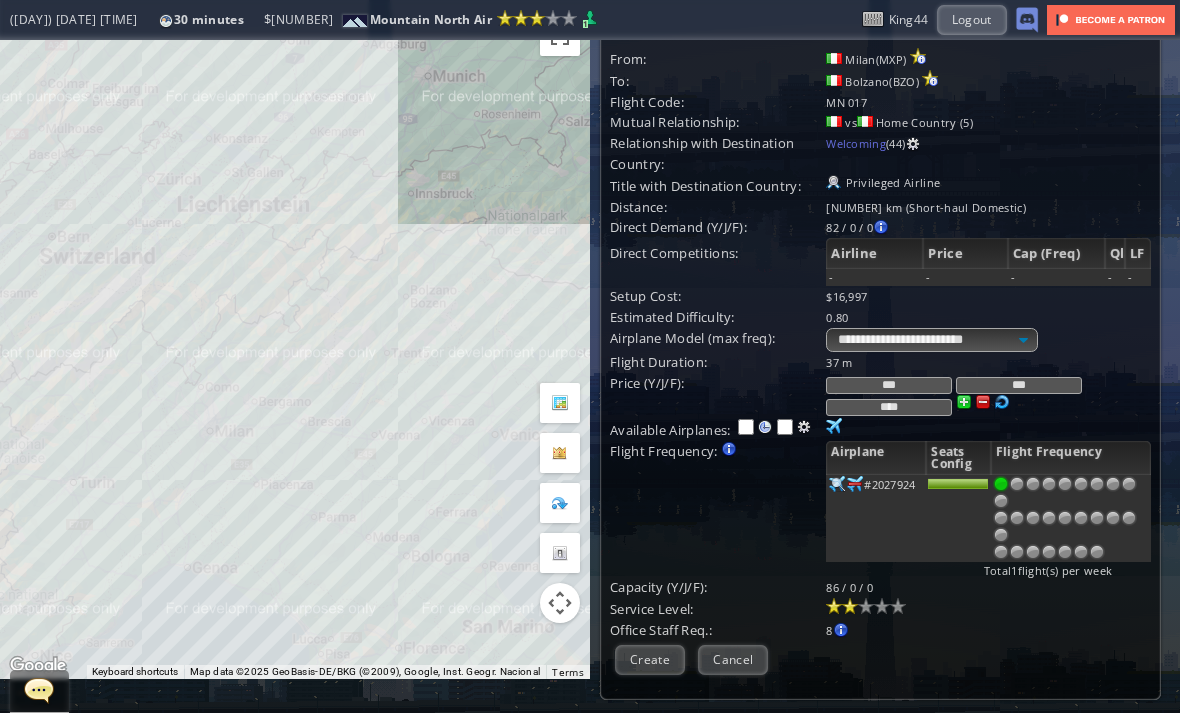 click on "Create" at bounding box center (650, 659) 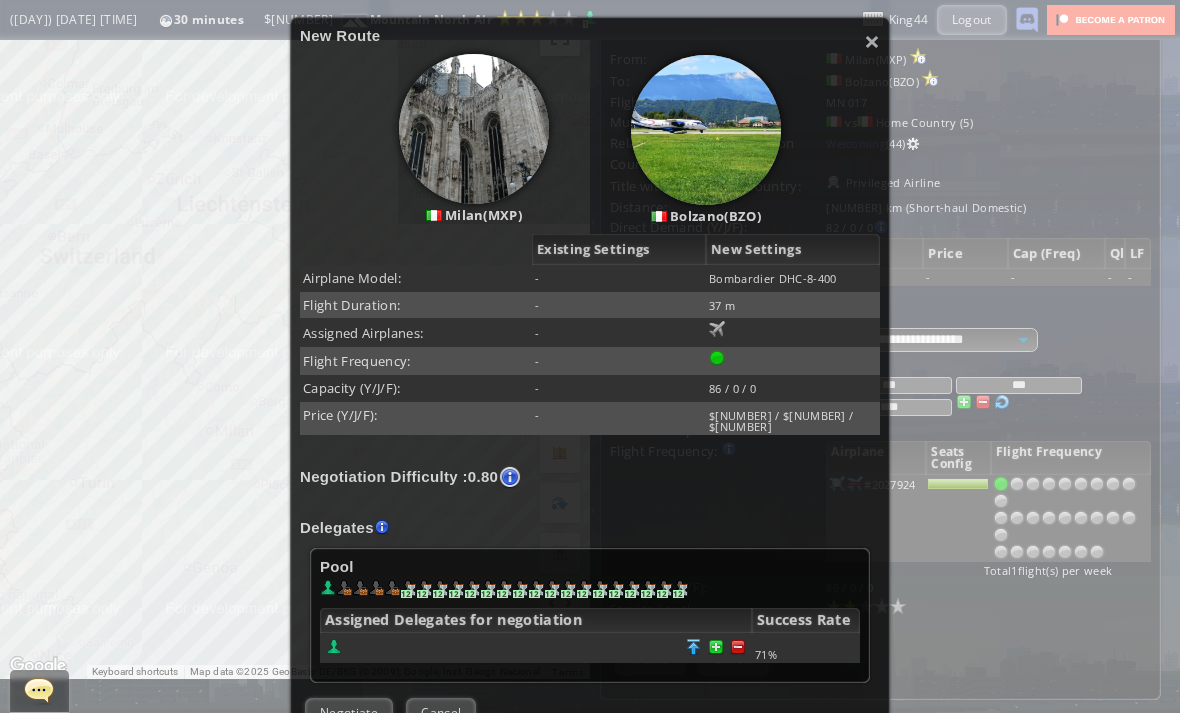 scroll, scrollTop: 192, scrollLeft: 0, axis: vertical 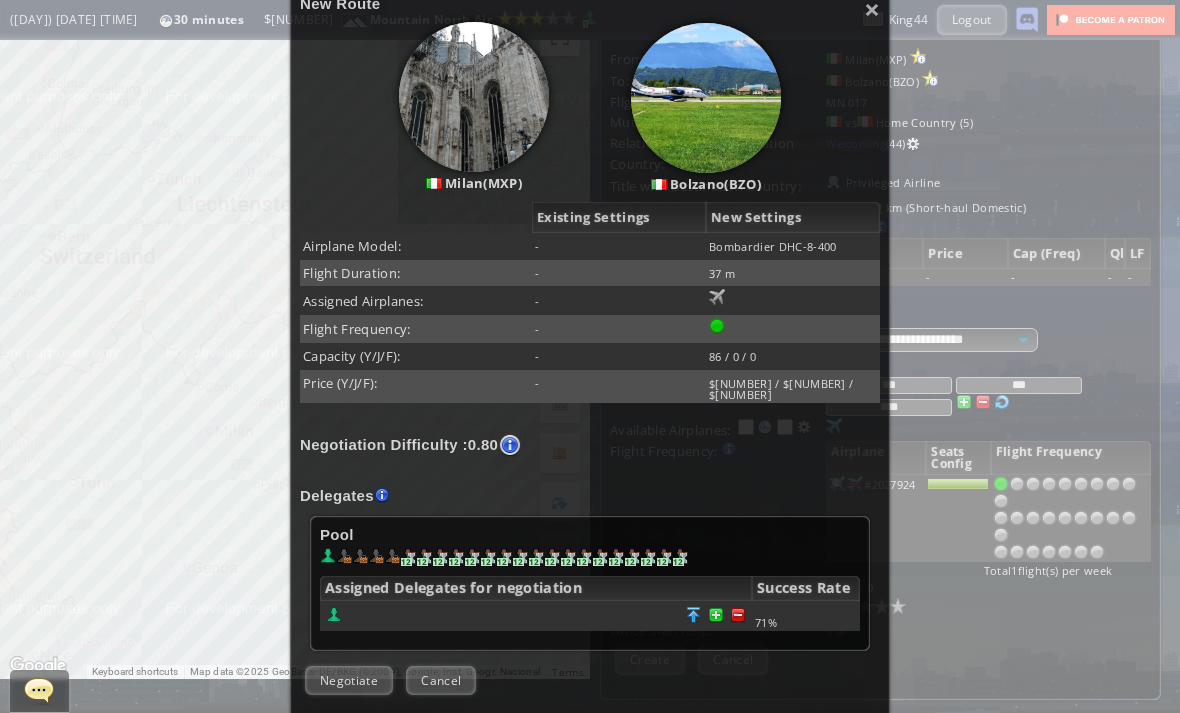 click at bounding box center [738, 615] 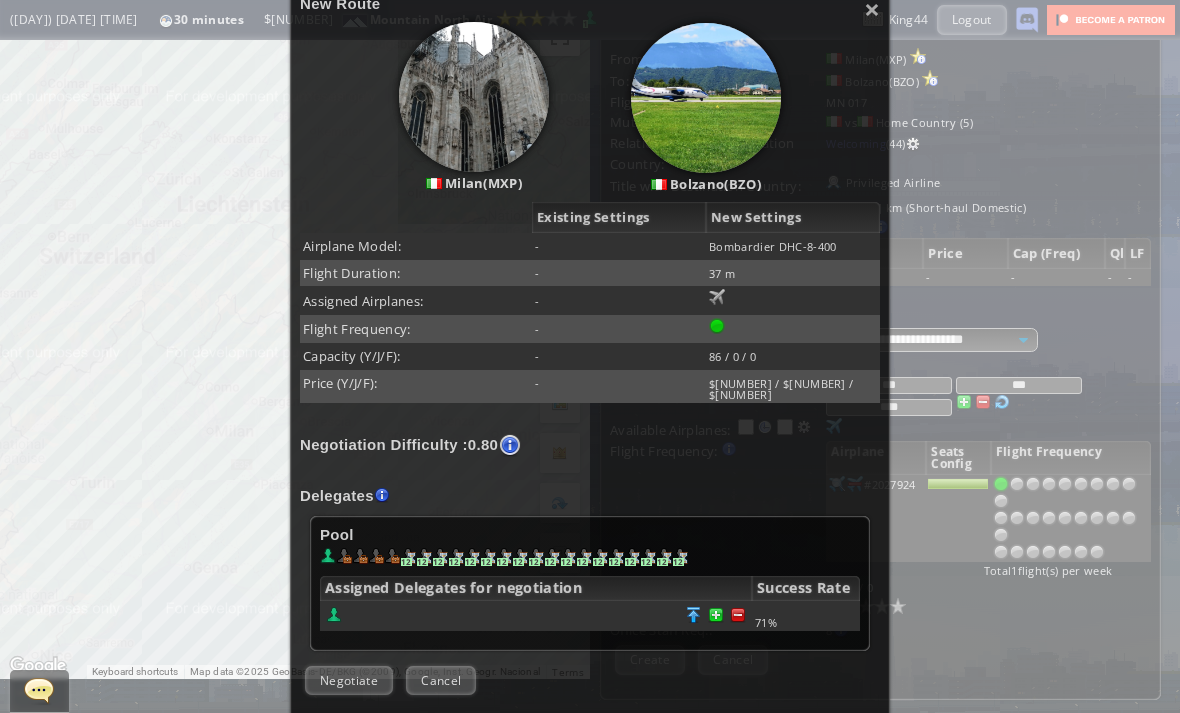click at bounding box center (738, 615) 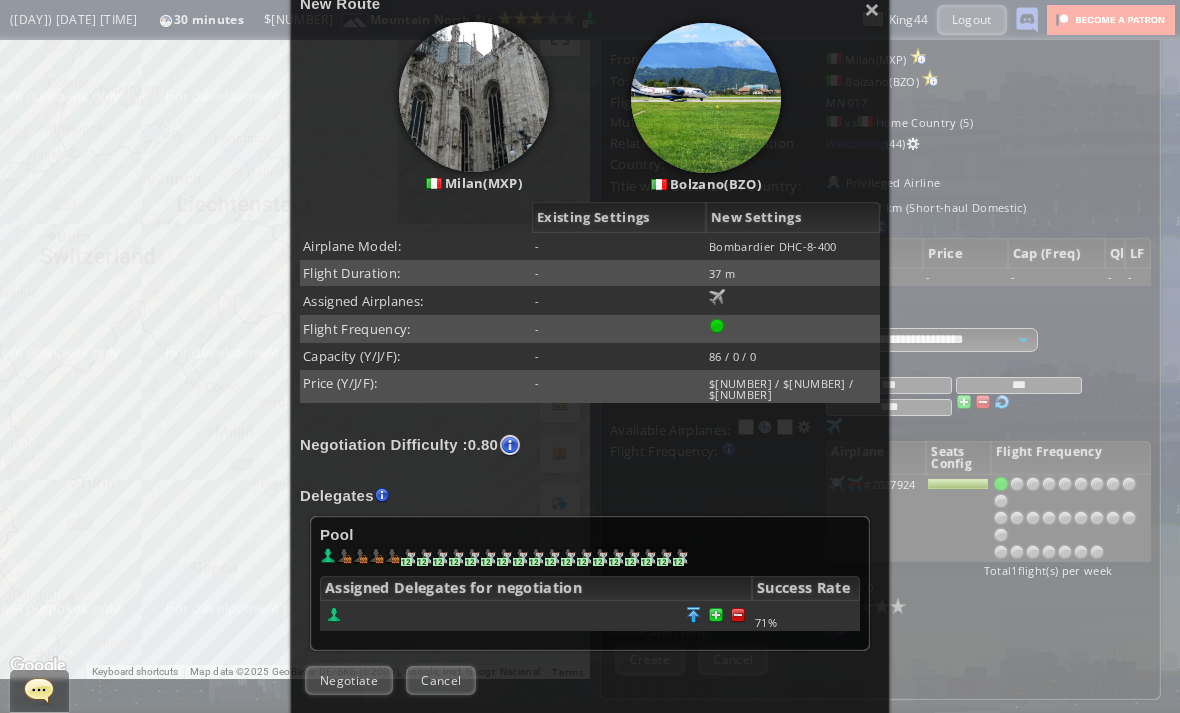 click on "Negotiate" at bounding box center [349, 680] 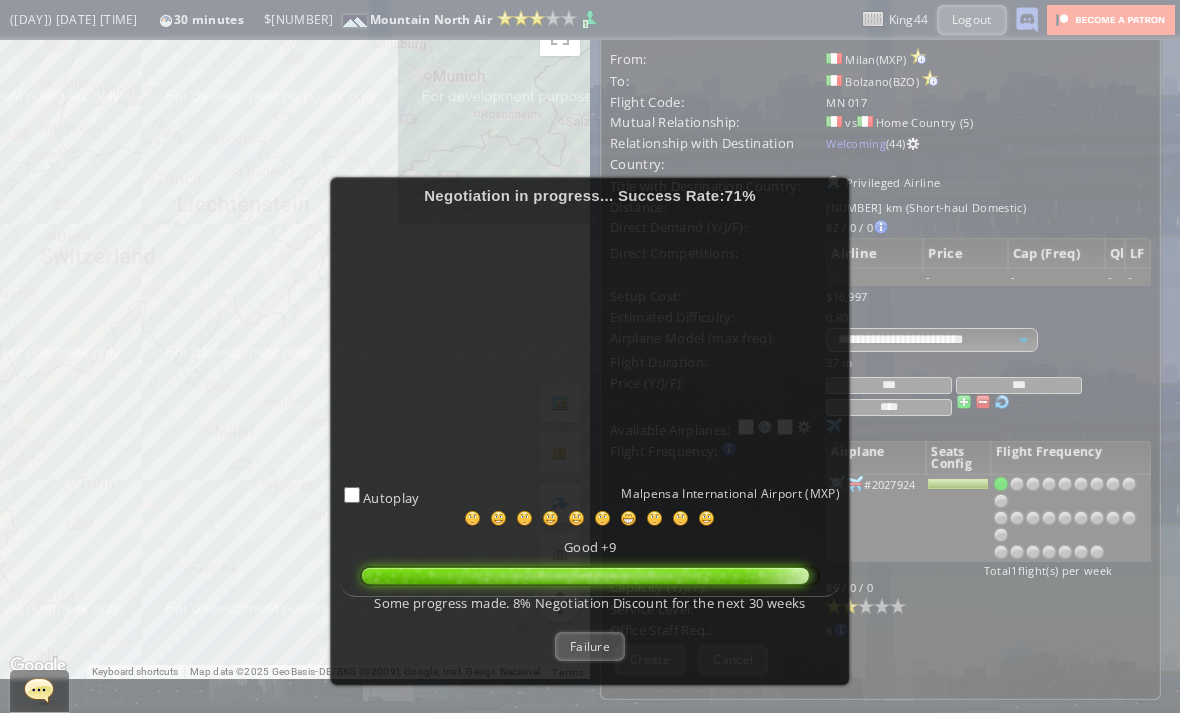 click on "Failure" at bounding box center [590, 646] 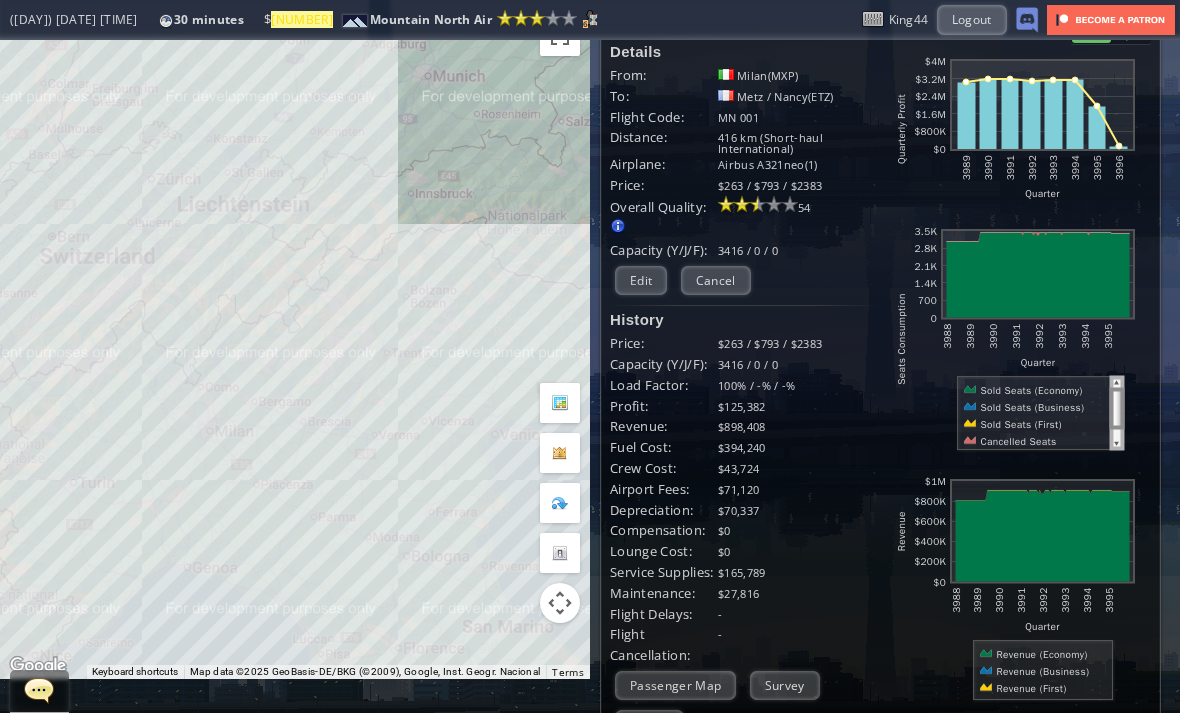click on "Cancel" at bounding box center (716, 280) 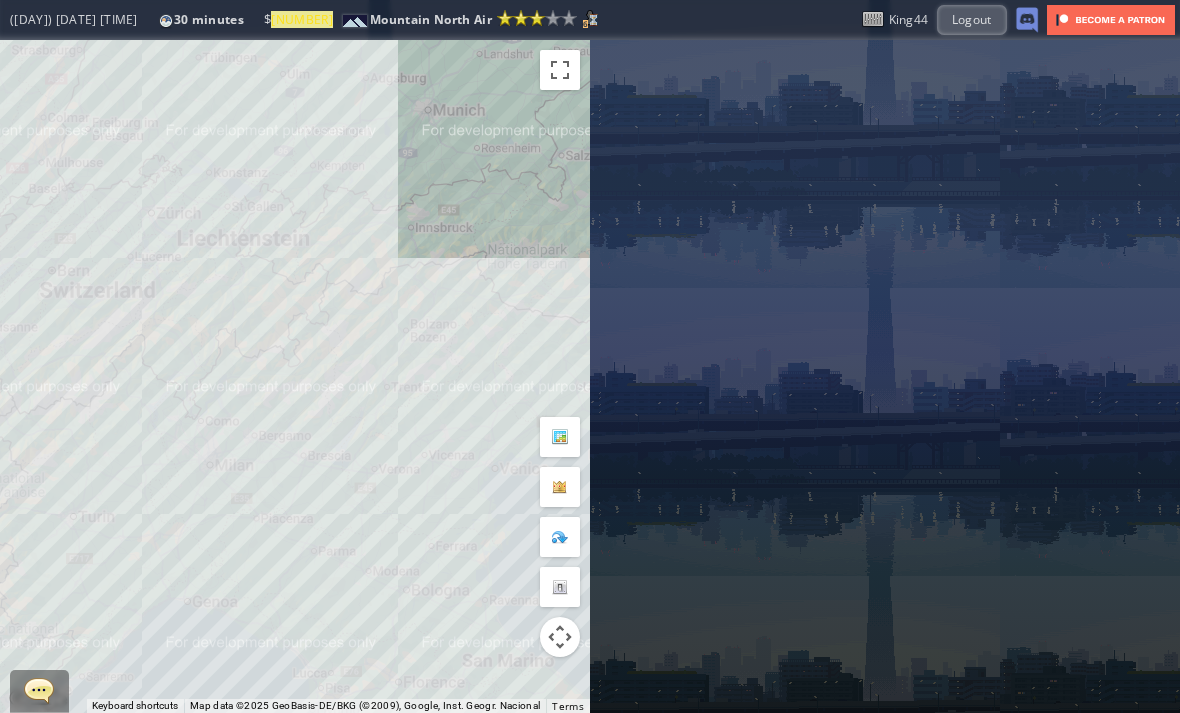 scroll, scrollTop: 0, scrollLeft: 0, axis: both 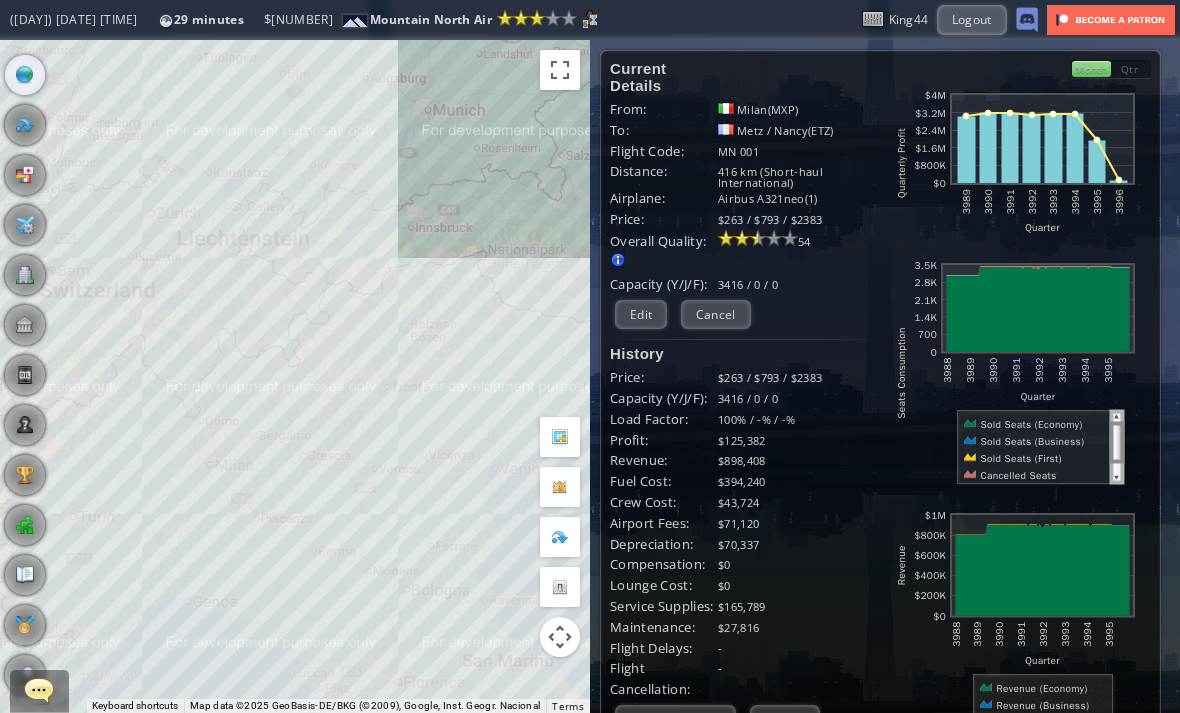 click on "To navigate, press the arrow keys." at bounding box center [295, 376] 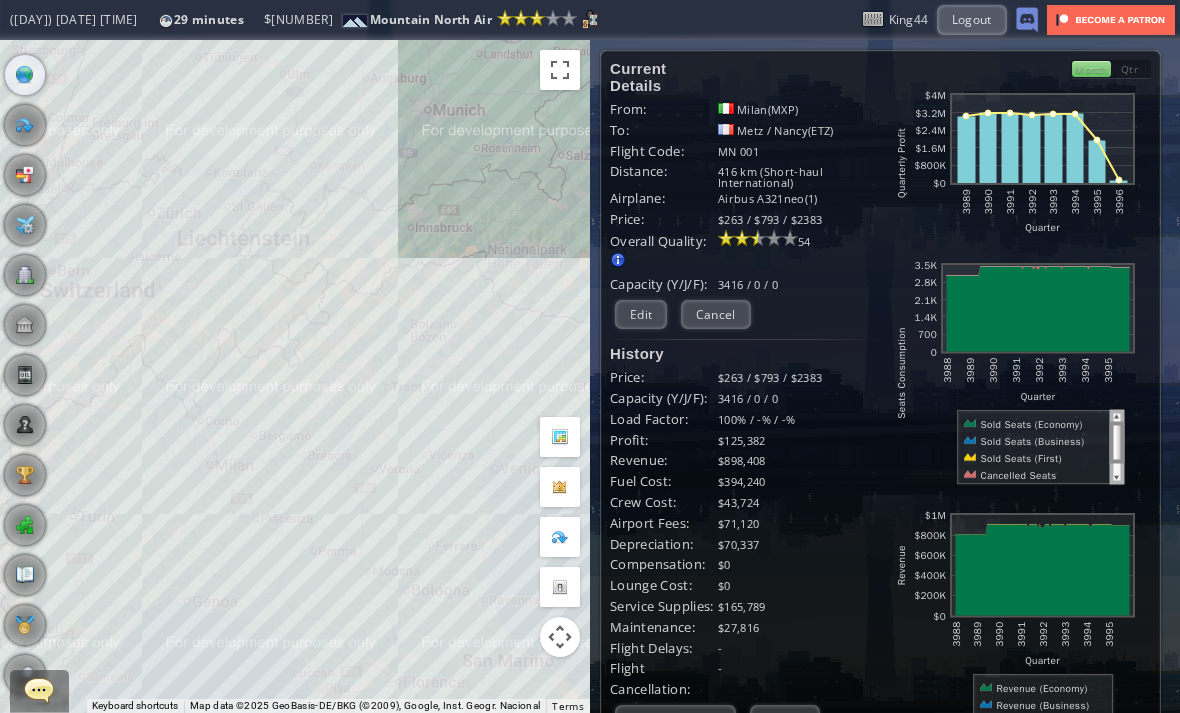click at bounding box center [39, 690] 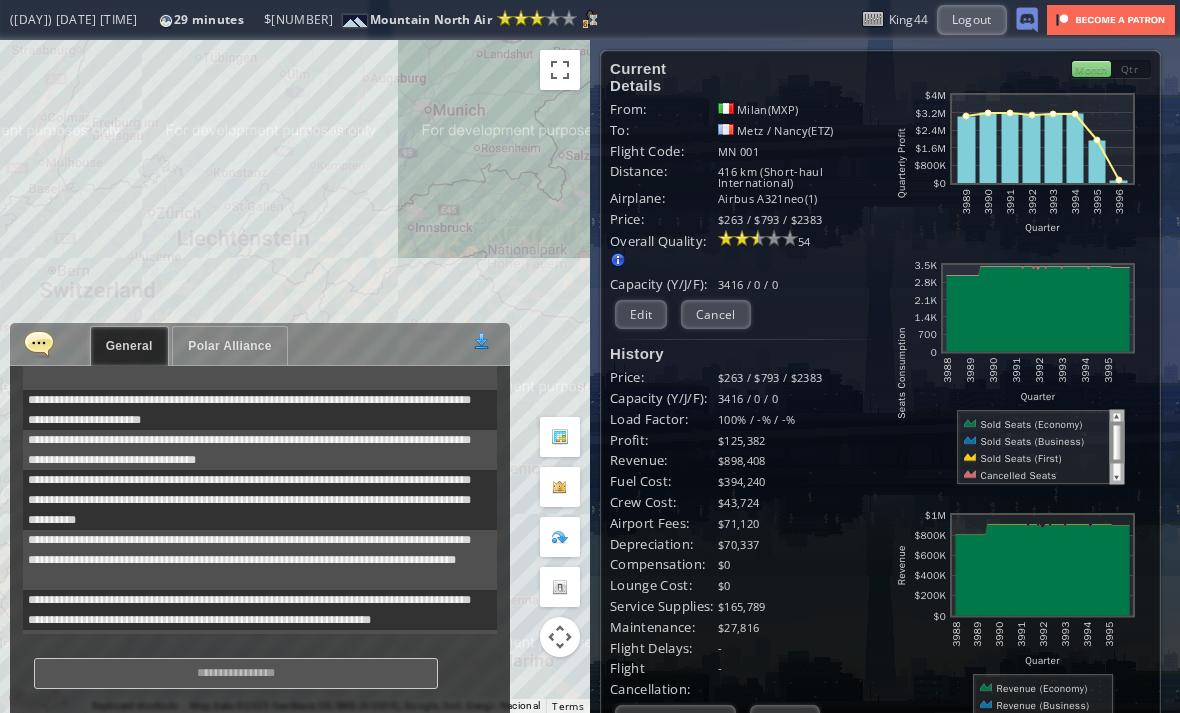scroll, scrollTop: 611, scrollLeft: 0, axis: vertical 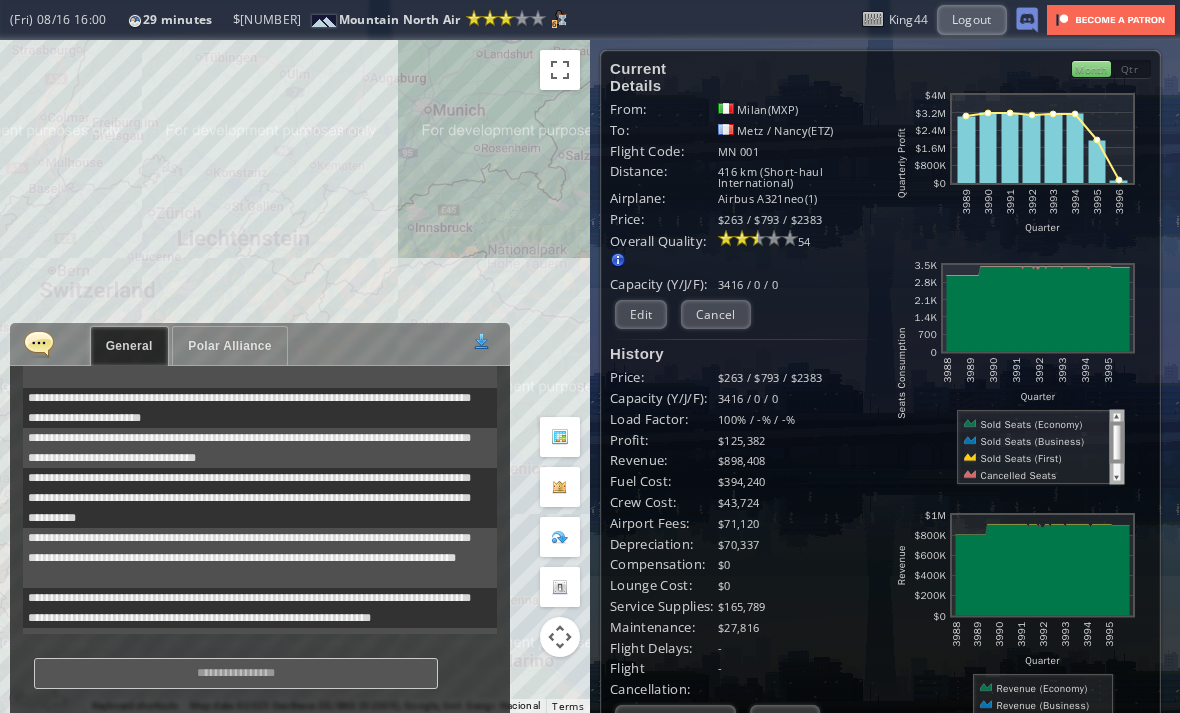 click at bounding box center [39, 343] 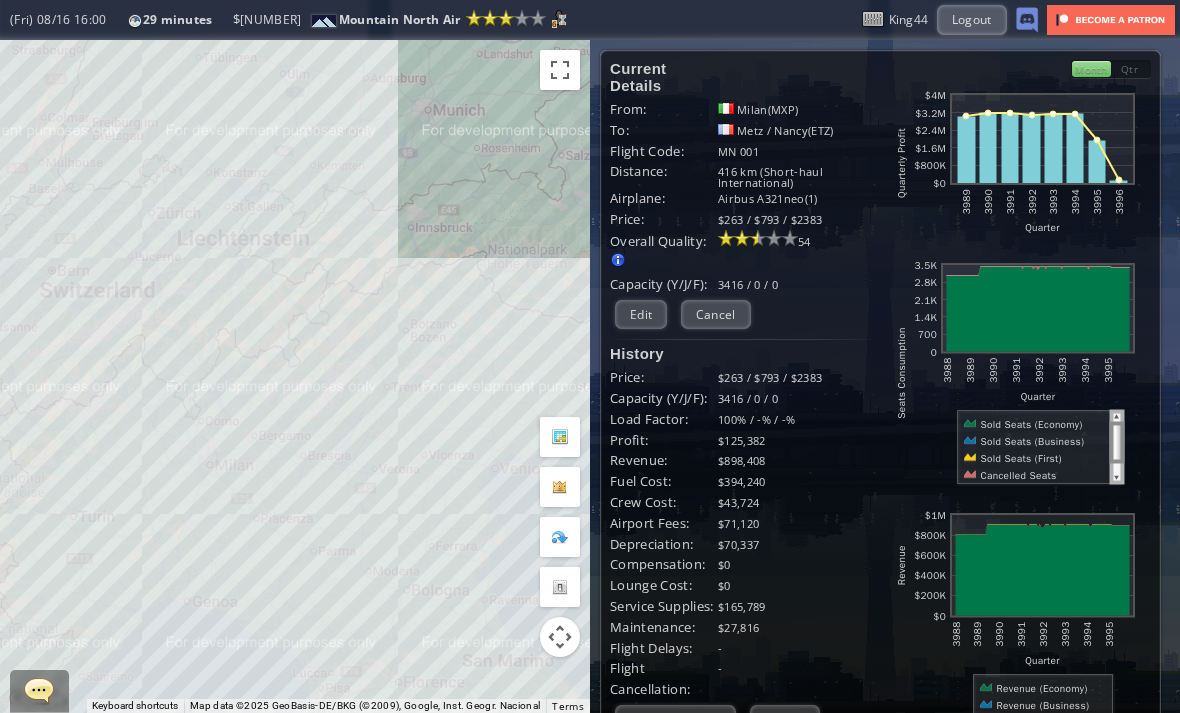 click on "Logout" at bounding box center (972, 19) 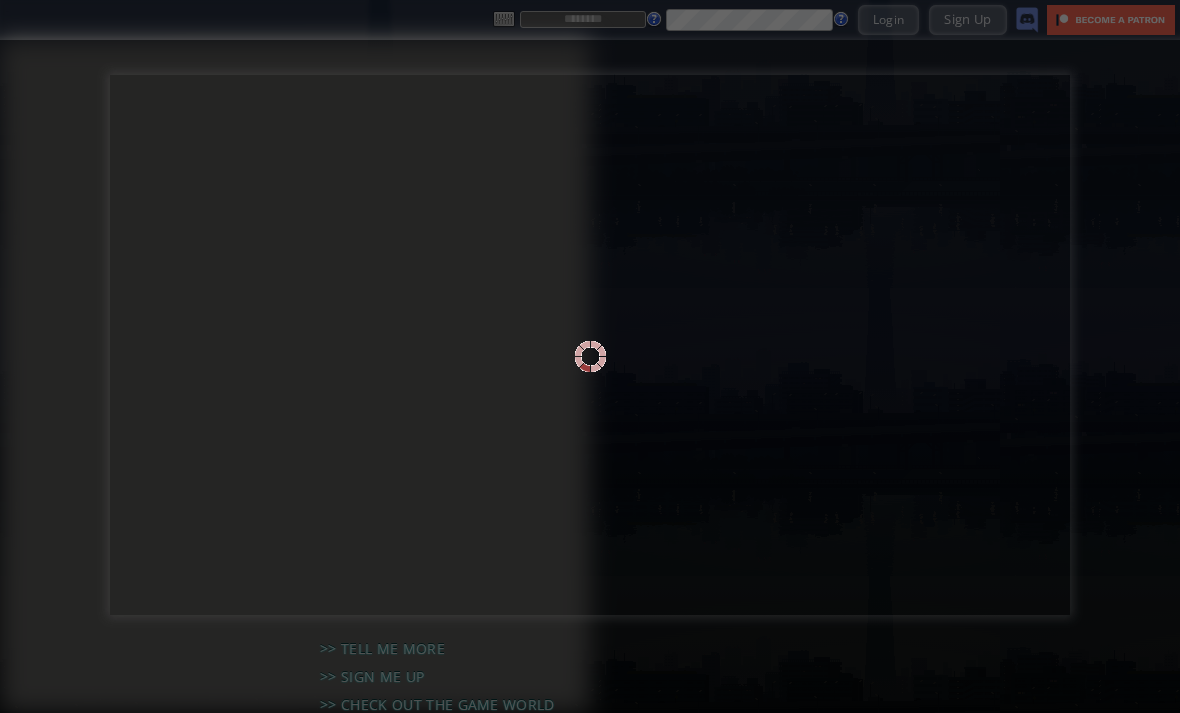 scroll, scrollTop: 0, scrollLeft: 0, axis: both 